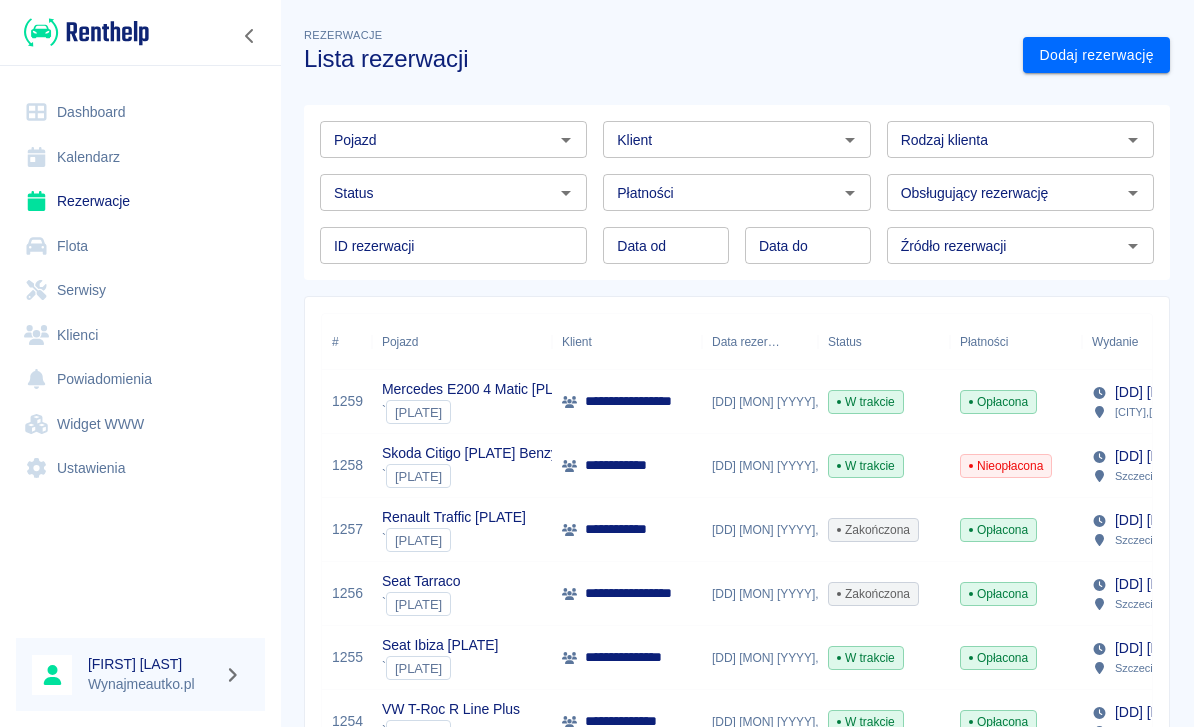 scroll, scrollTop: 0, scrollLeft: 0, axis: both 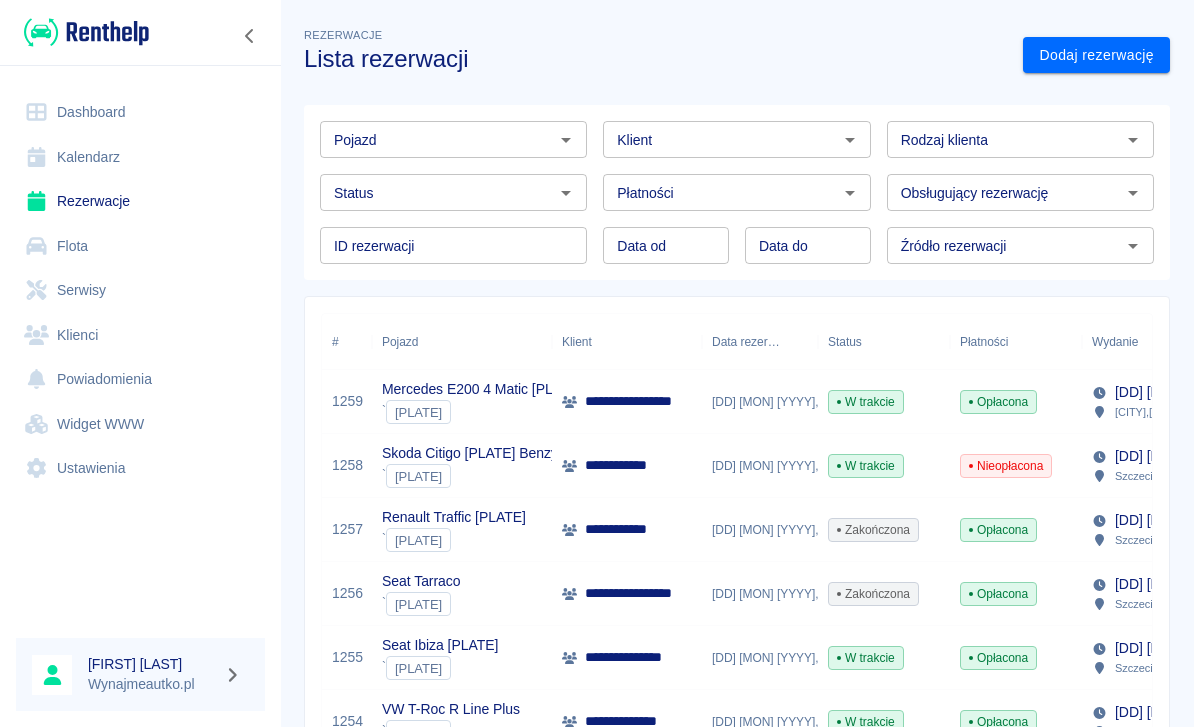 click on "Dodaj rezerwację" at bounding box center (1096, 55) 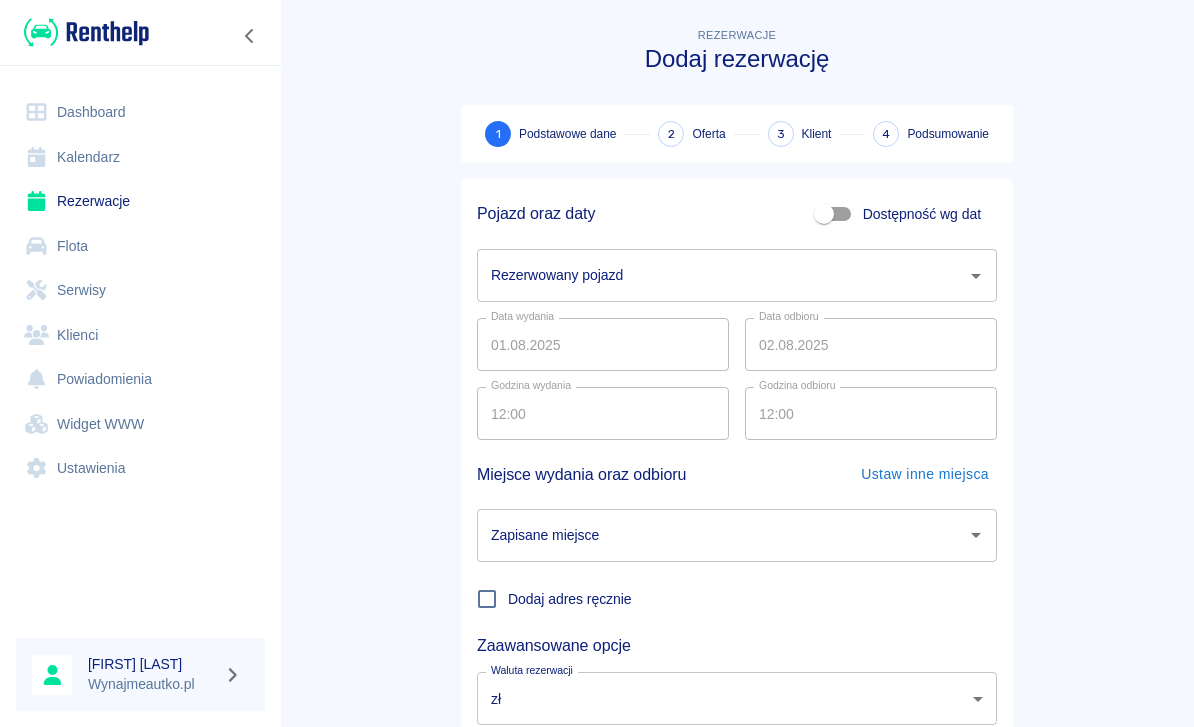click on "Rezerwowany pojazd Rezerwowany pojazd" at bounding box center (737, 275) 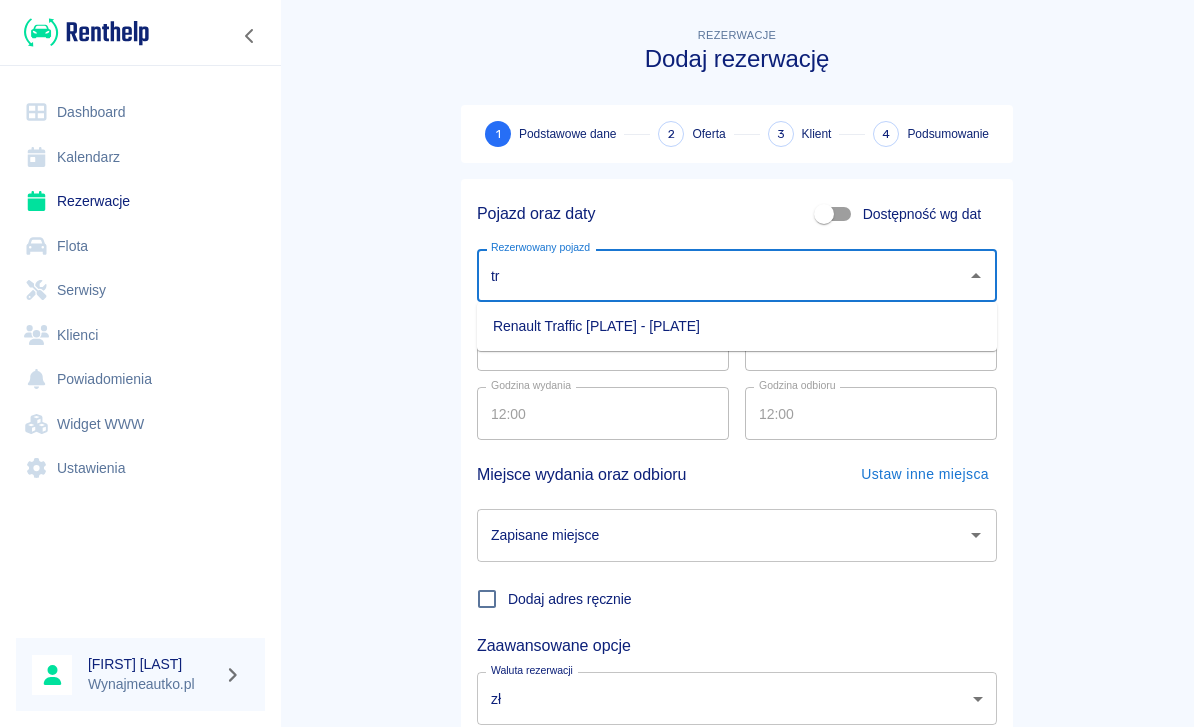 click on "Renault Traffic [PLATE] - [PLATE]" at bounding box center [737, 326] 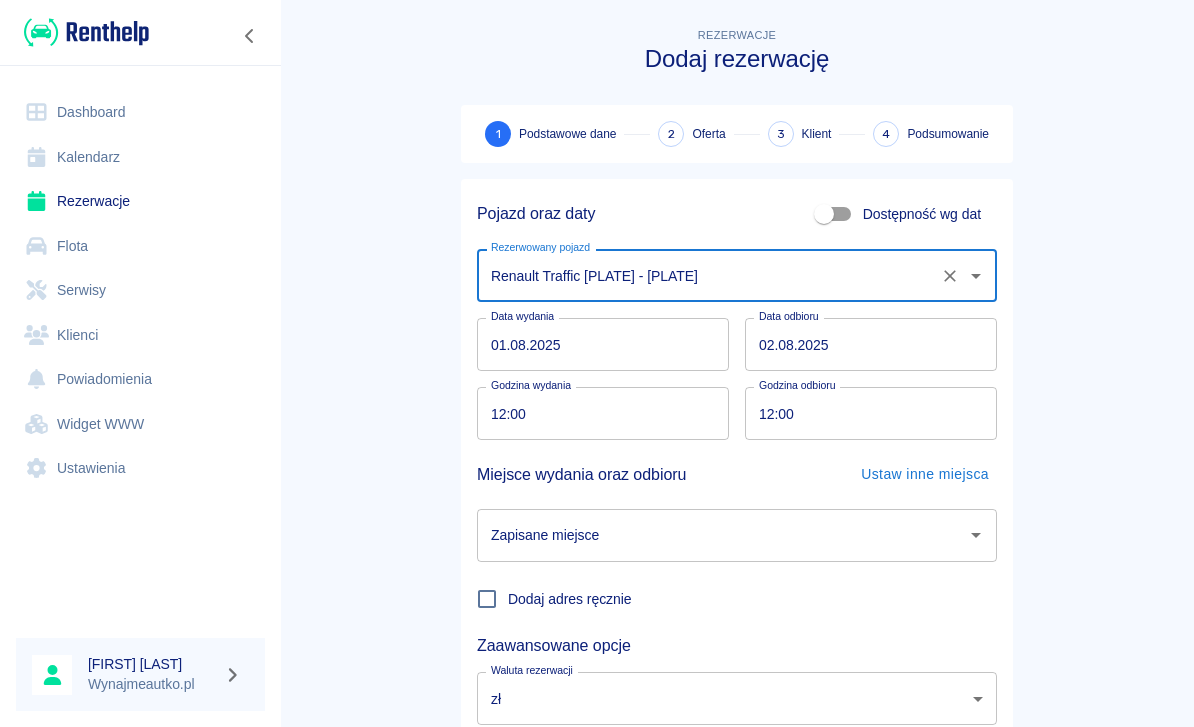 click on "01.08.2025" at bounding box center (603, 344) 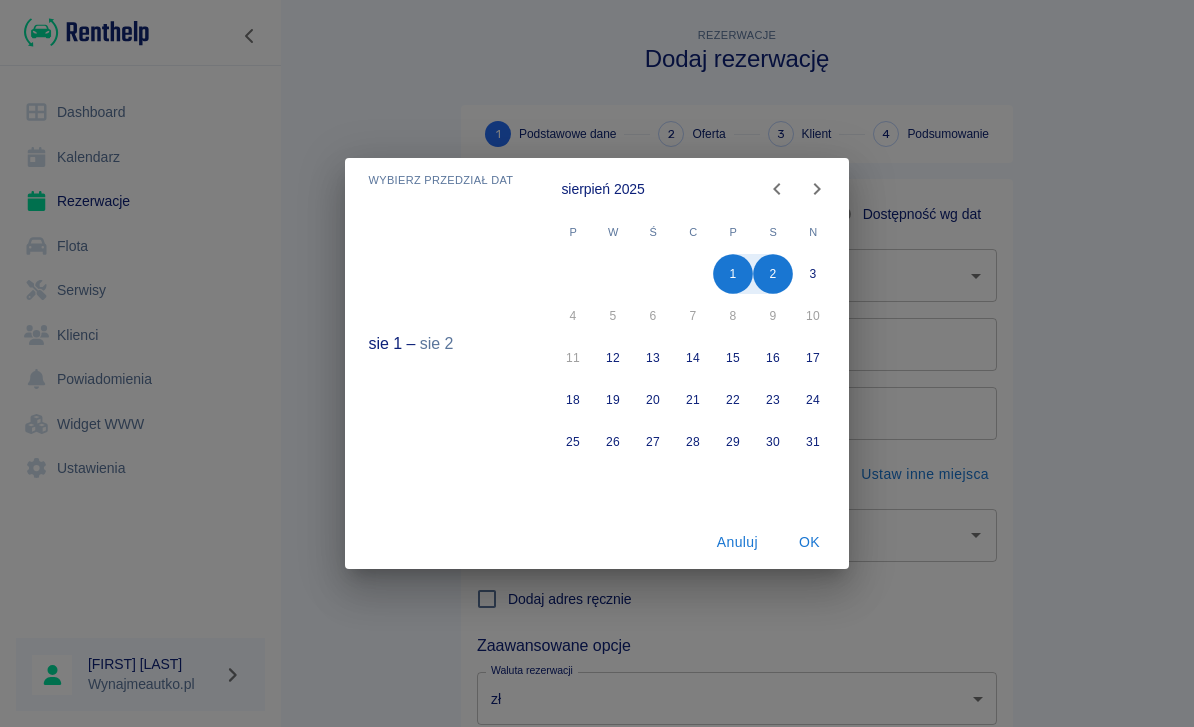 click on "Anuluj" at bounding box center (737, 542) 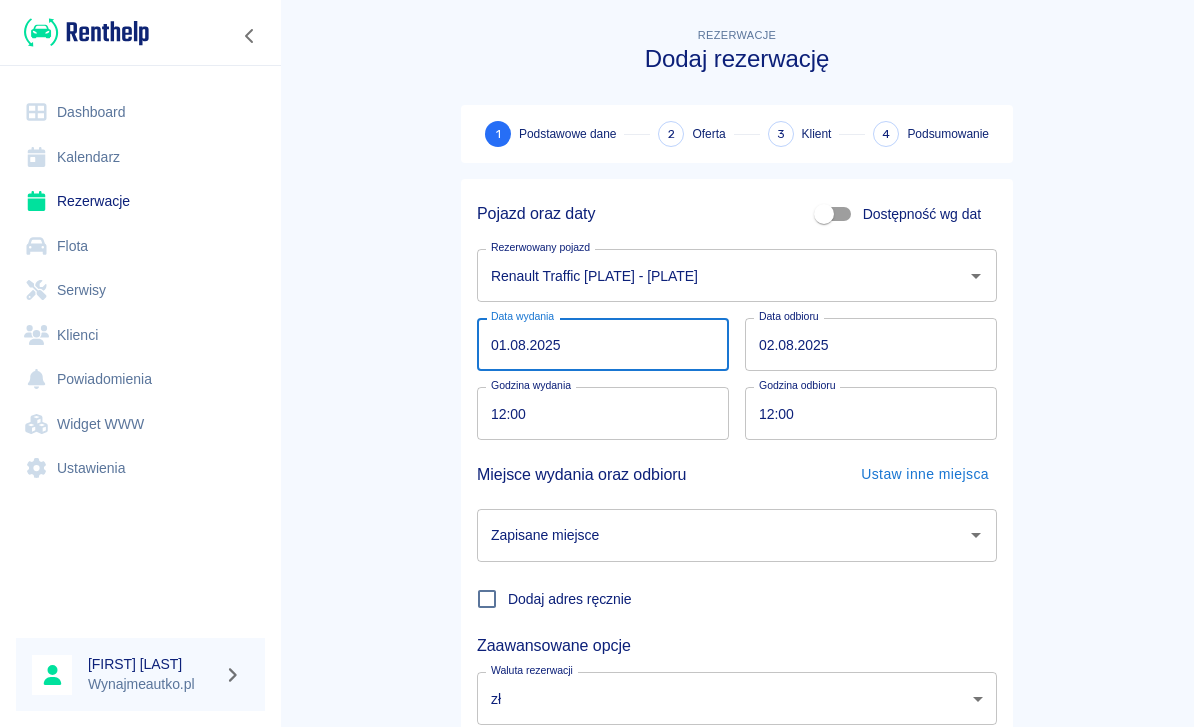 click on "01.08.2025" at bounding box center (603, 344) 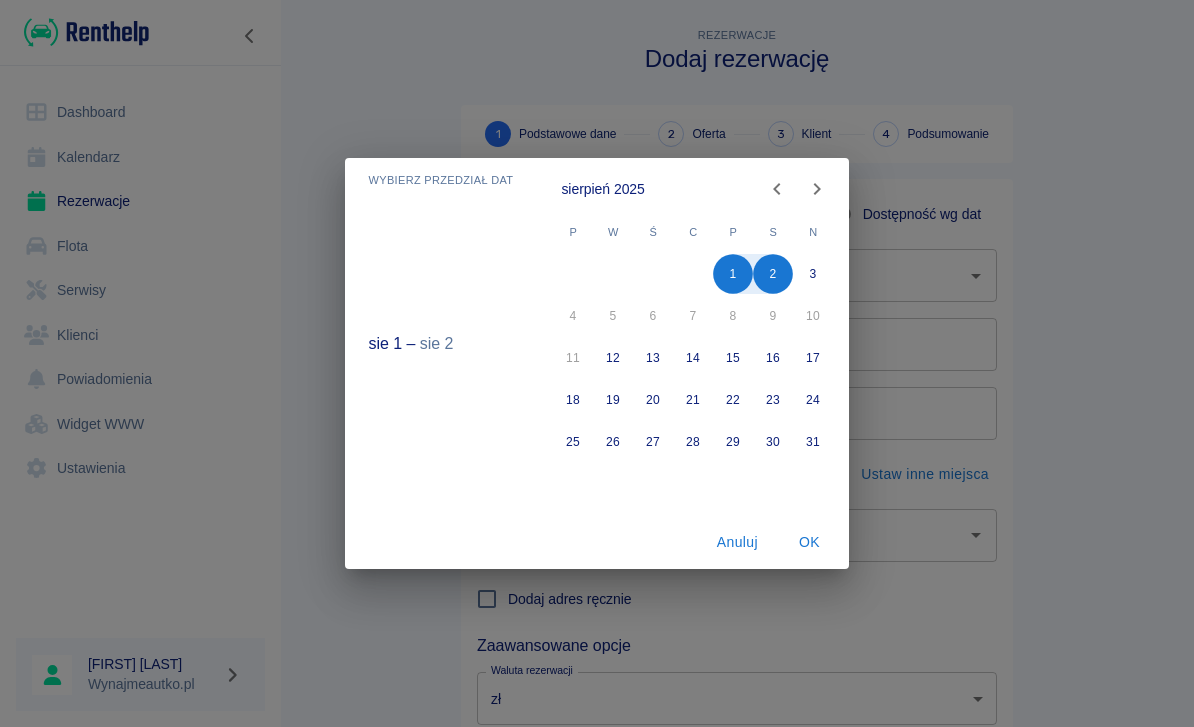 click on "13" at bounding box center [654, 358] 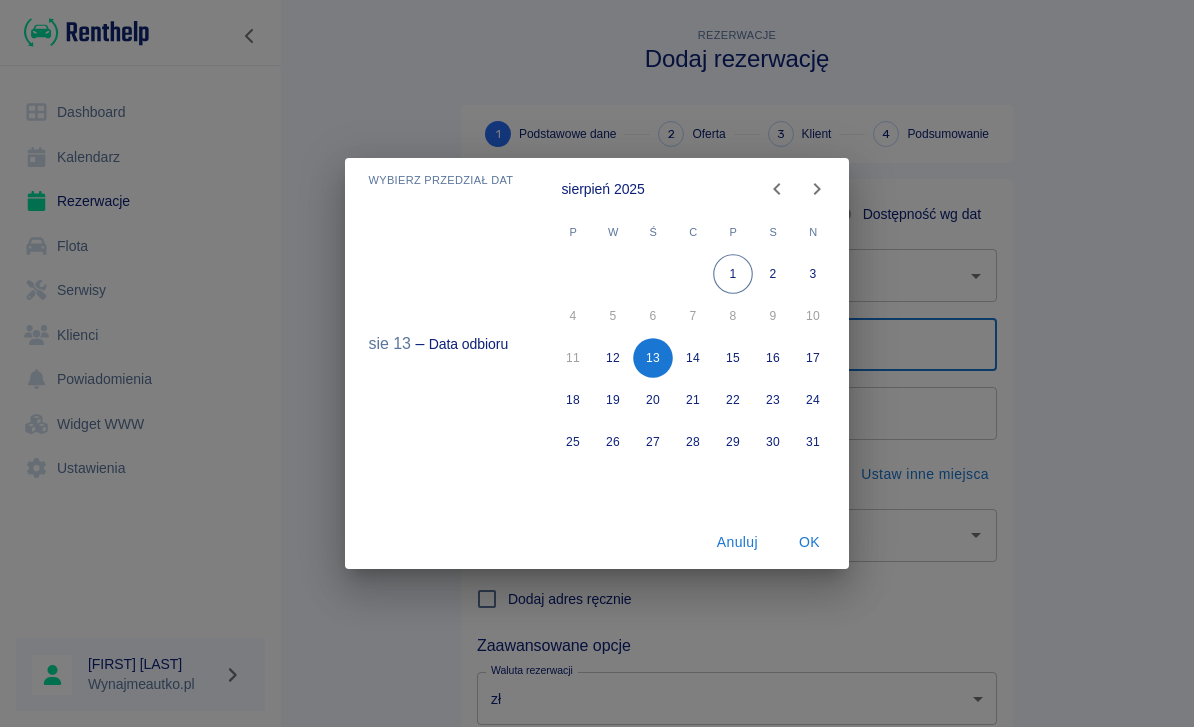 click on "OK" at bounding box center [809, 542] 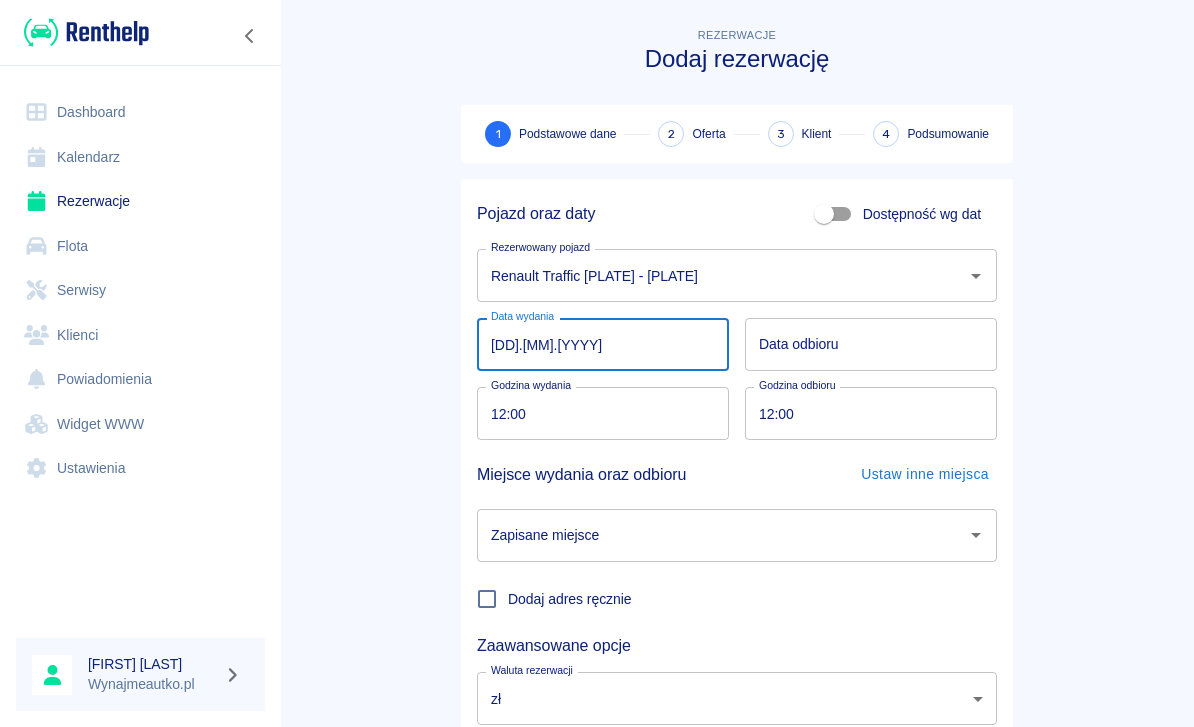 click on "[DD].[MM].[YYYY]" at bounding box center (603, 344) 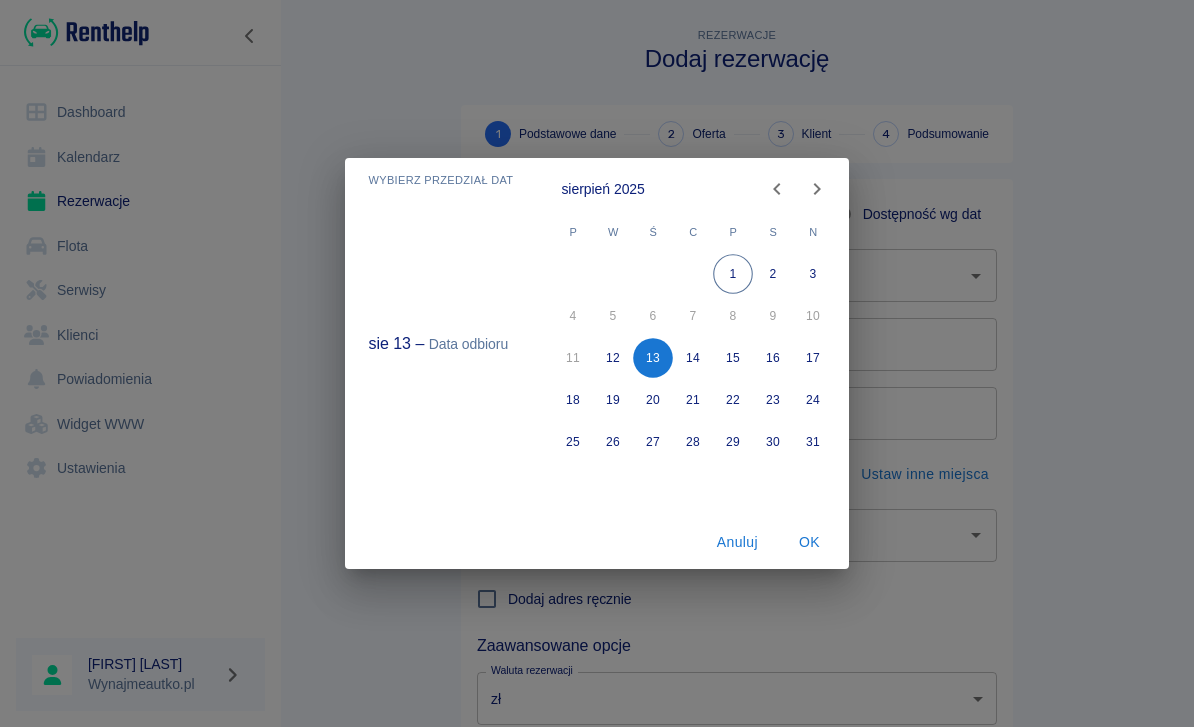 click on "1" at bounding box center (734, 274) 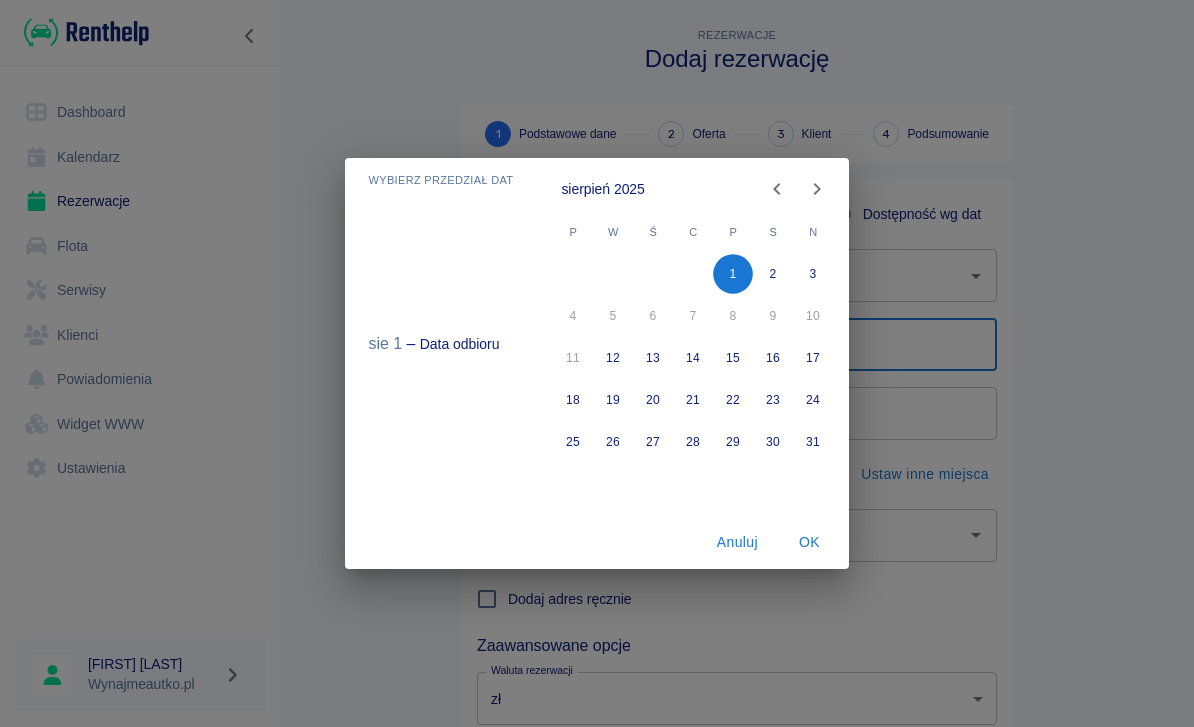click on "OK" at bounding box center (809, 542) 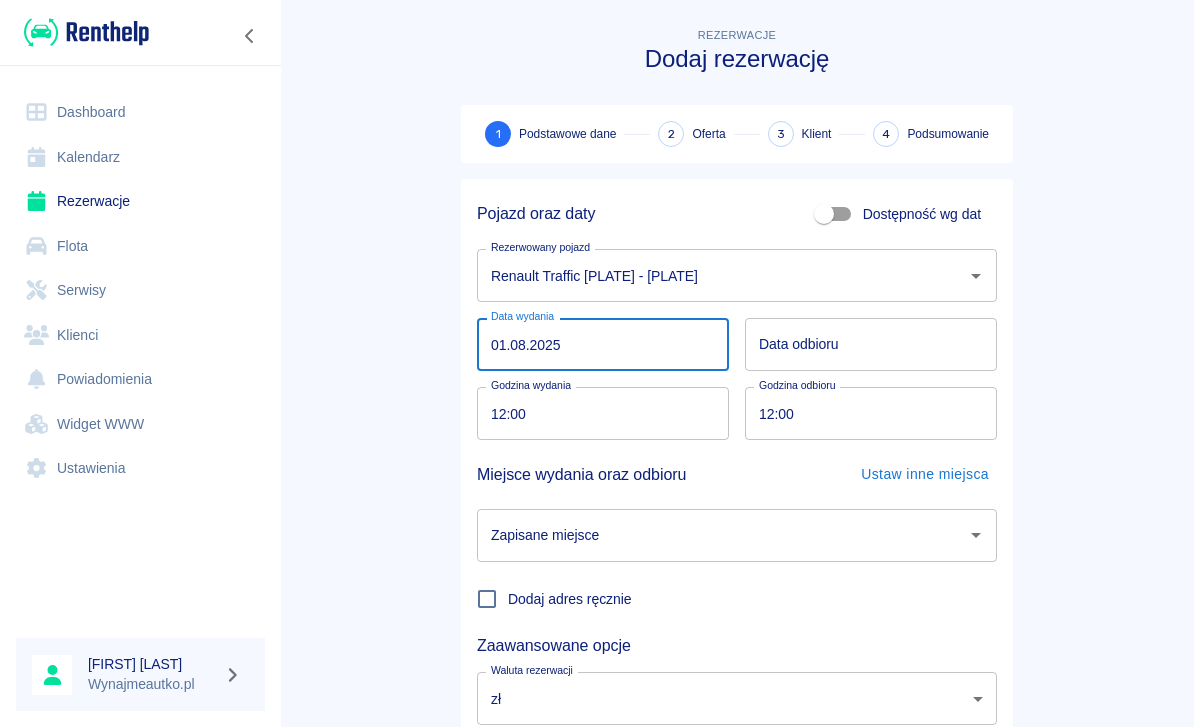 click on "01.08.2025" at bounding box center (603, 344) 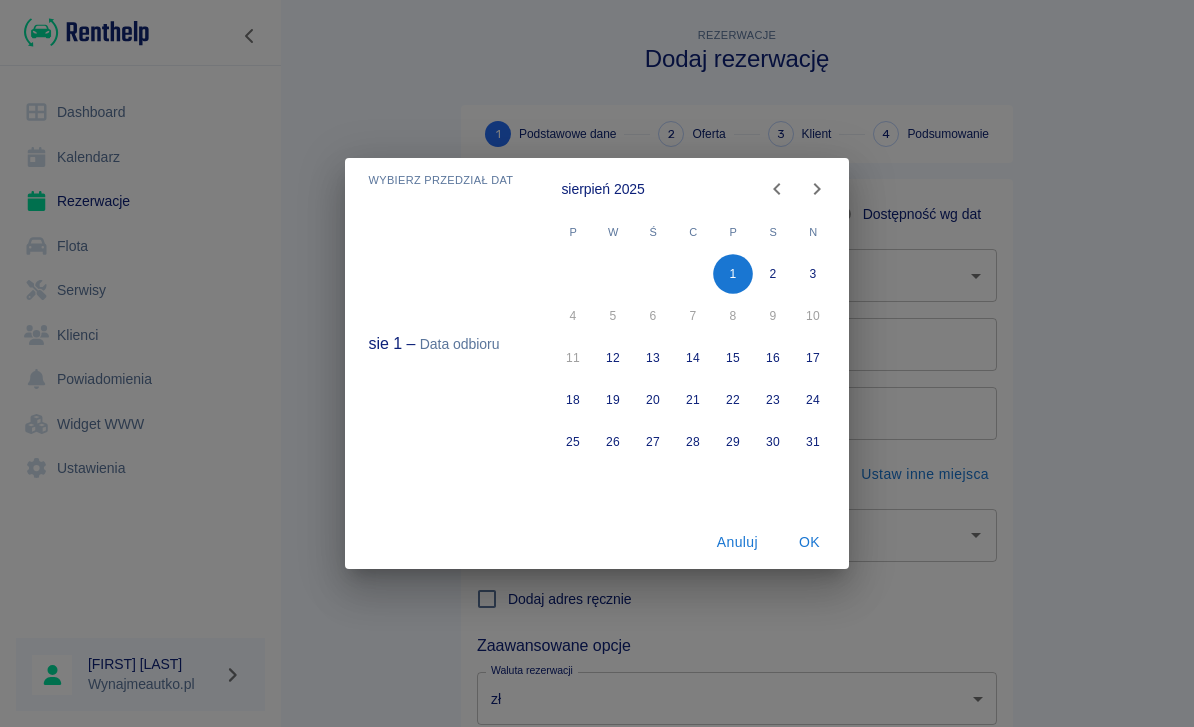click on "OK" at bounding box center (809, 542) 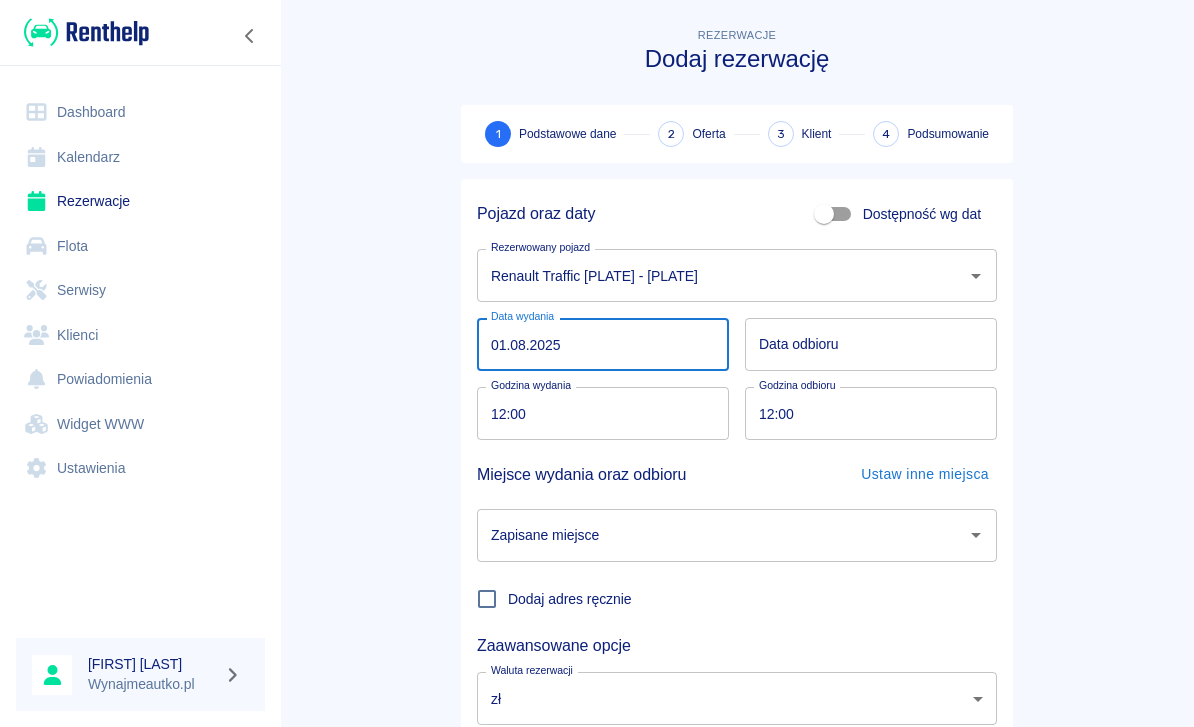click on "Data odbioru Data odbioru" at bounding box center (871, 344) 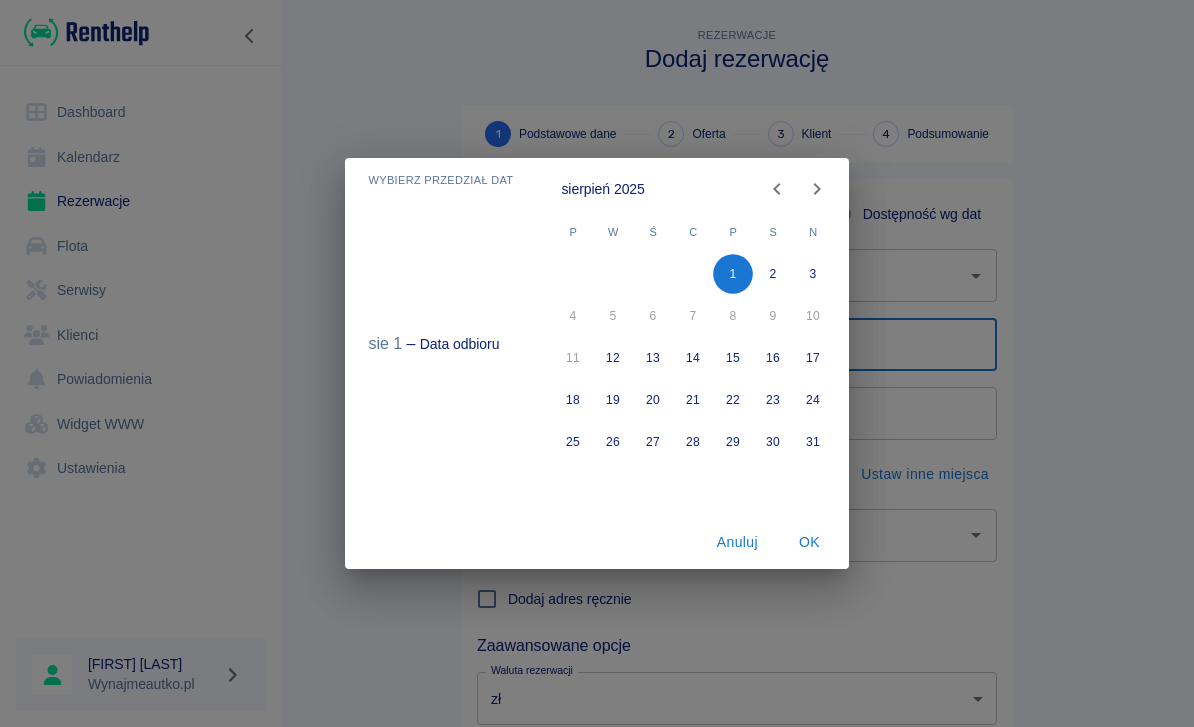 click on "3" at bounding box center [814, 274] 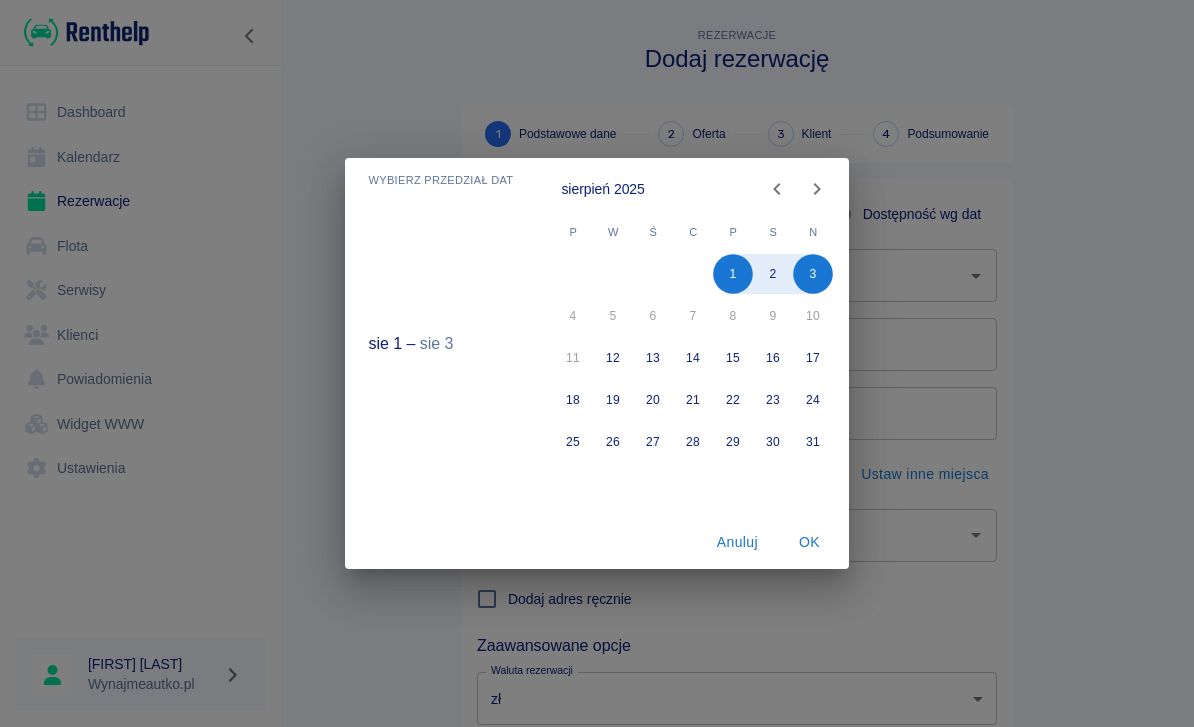 type on "03.08.2025" 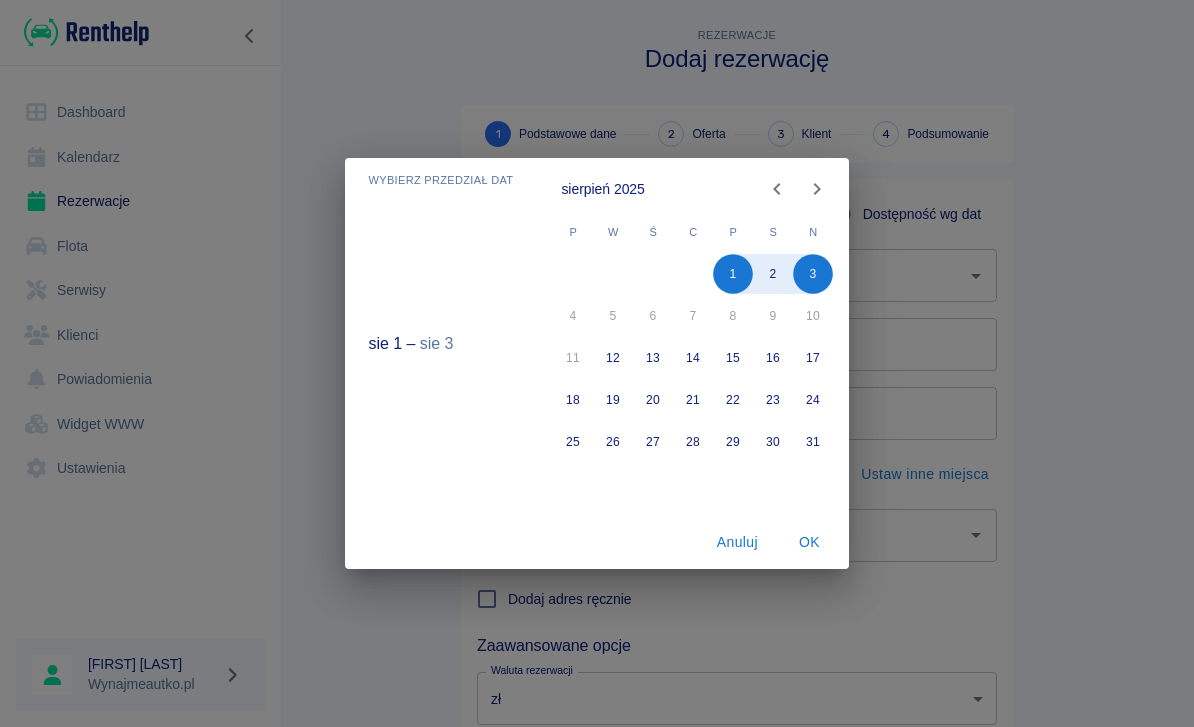 click on "OK" at bounding box center (809, 542) 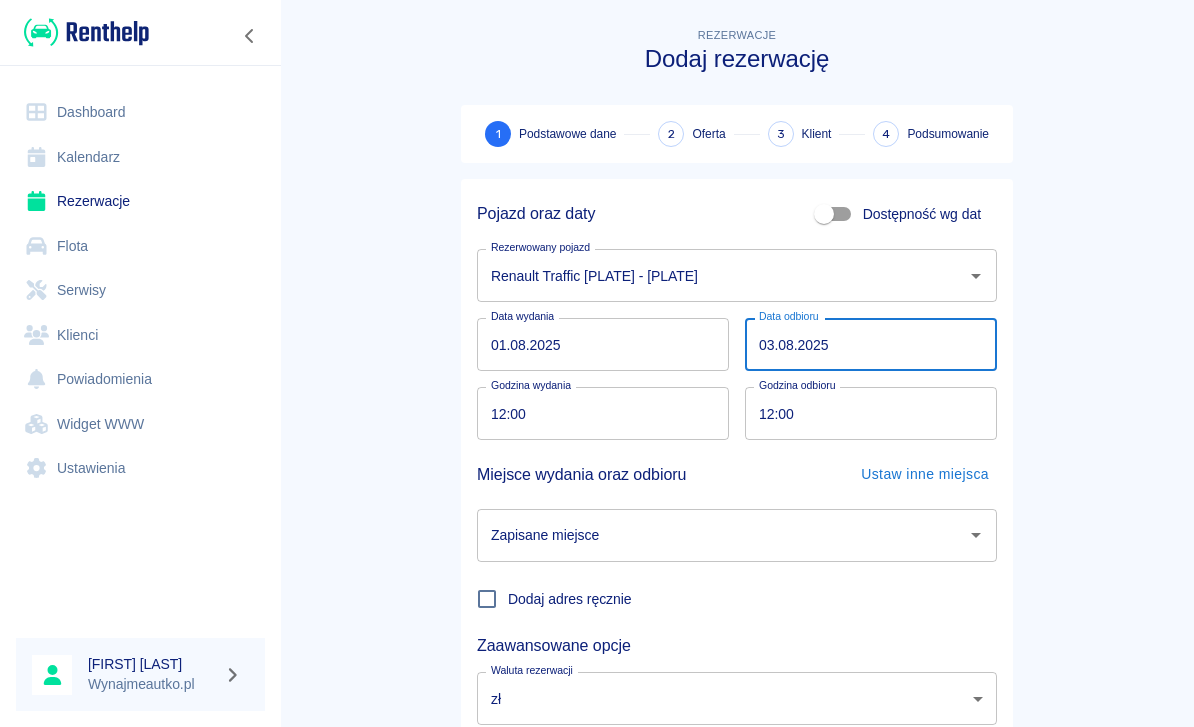 click on "12:00" at bounding box center [596, 413] 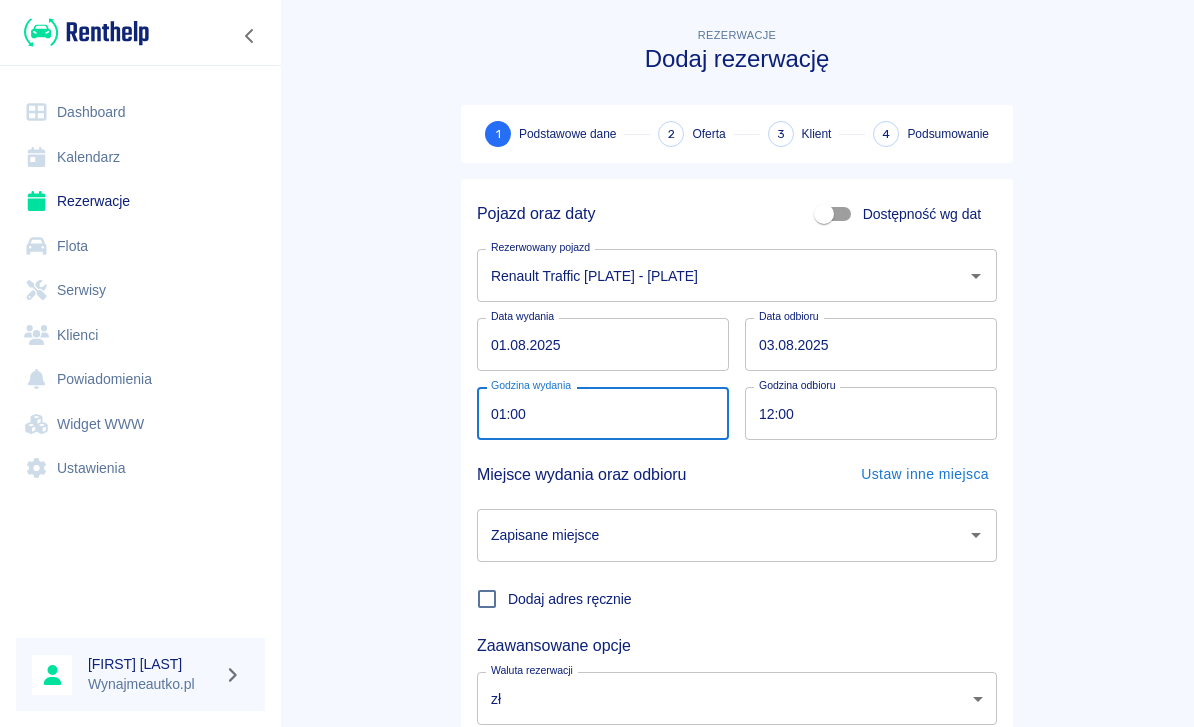 type on "10:00" 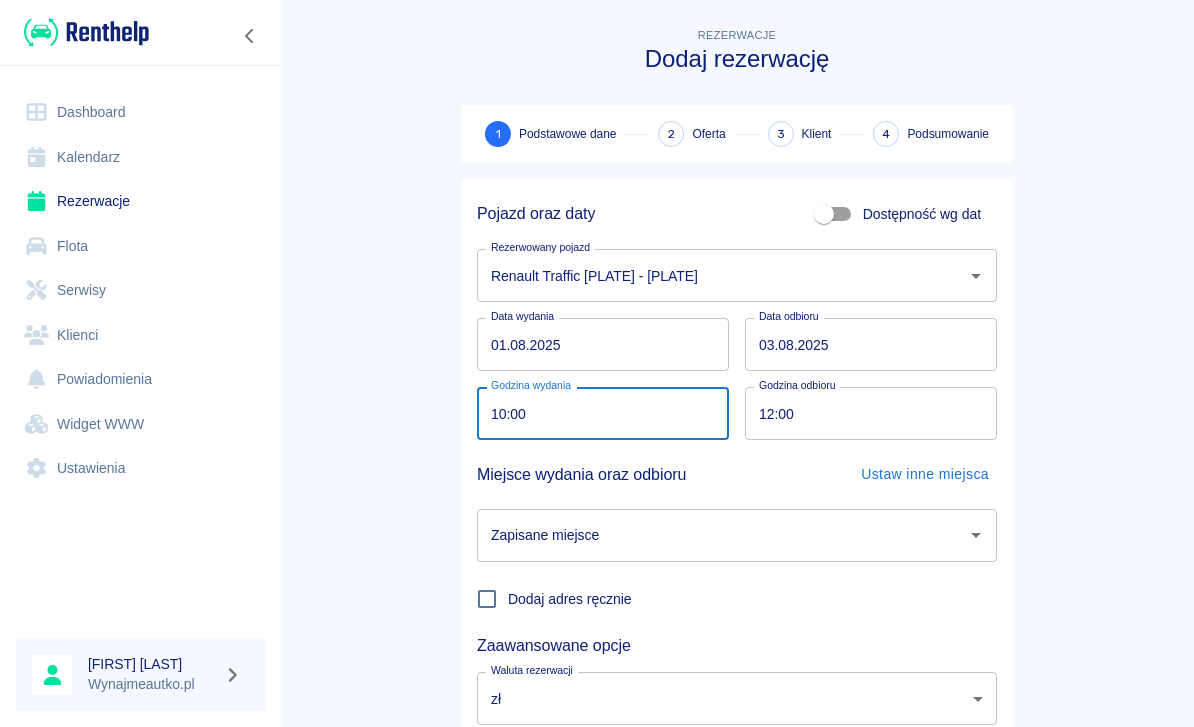 click on "01.08.2025" at bounding box center [603, 344] 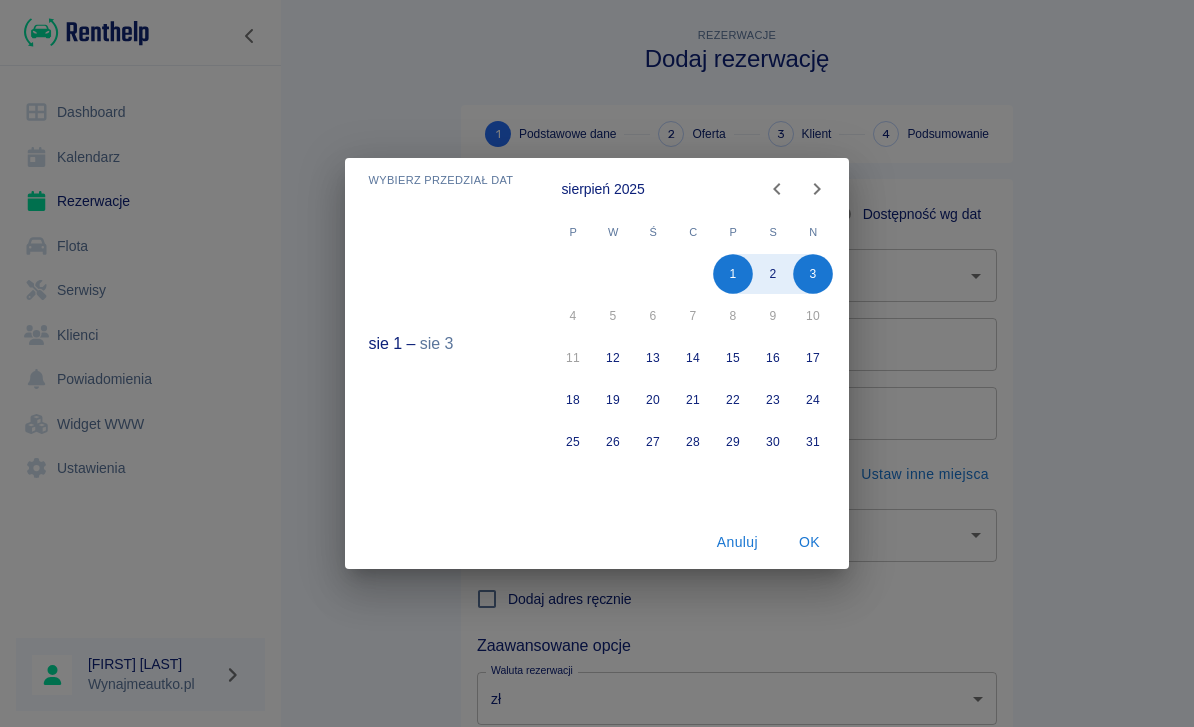 click on "Anuluj" at bounding box center (737, 542) 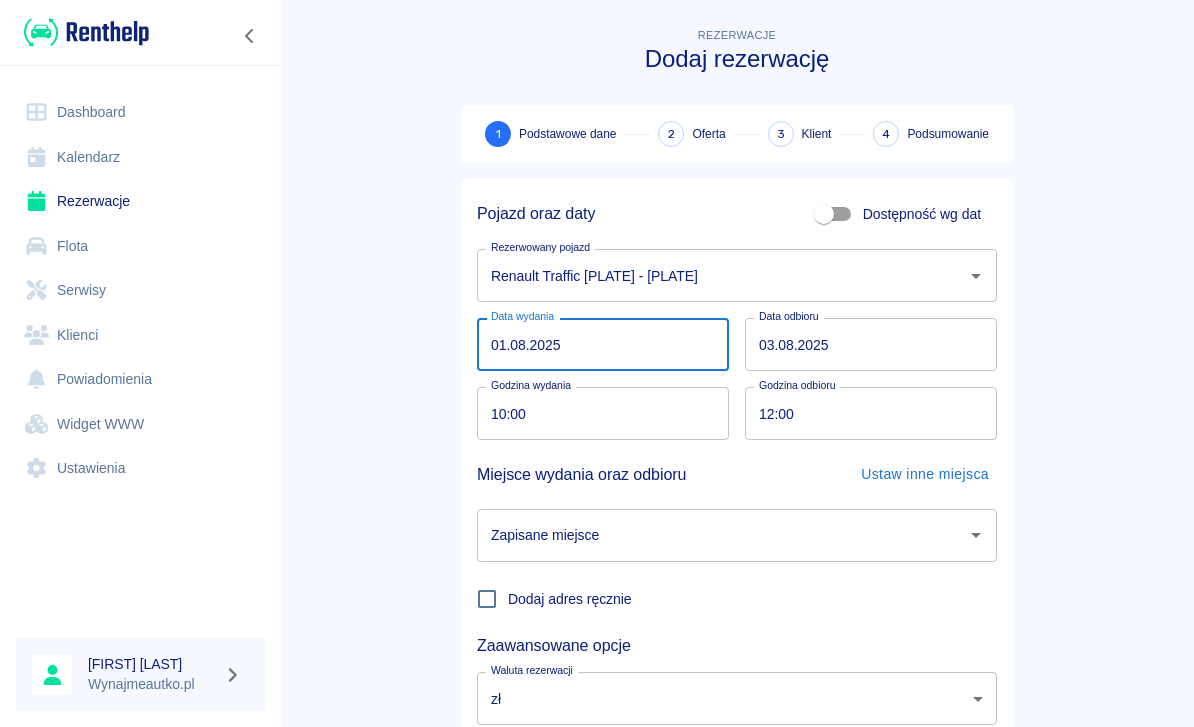 click on "01.08.2025" at bounding box center [603, 344] 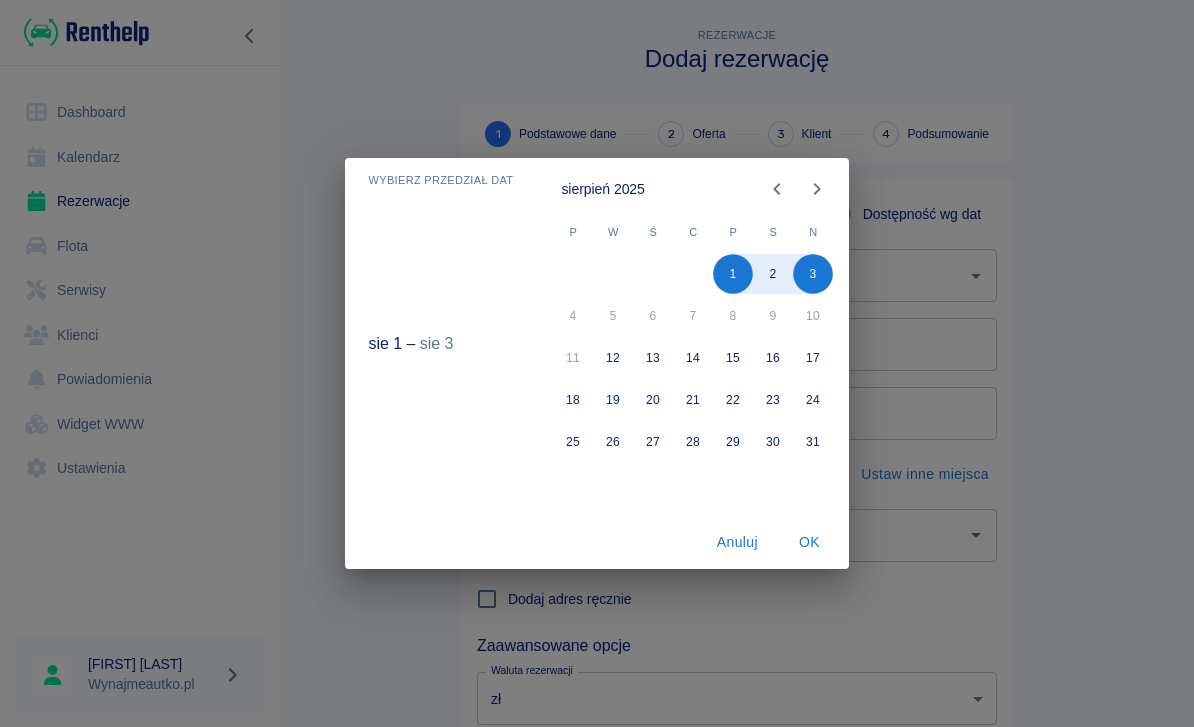 click on "11" at bounding box center (573, 358) 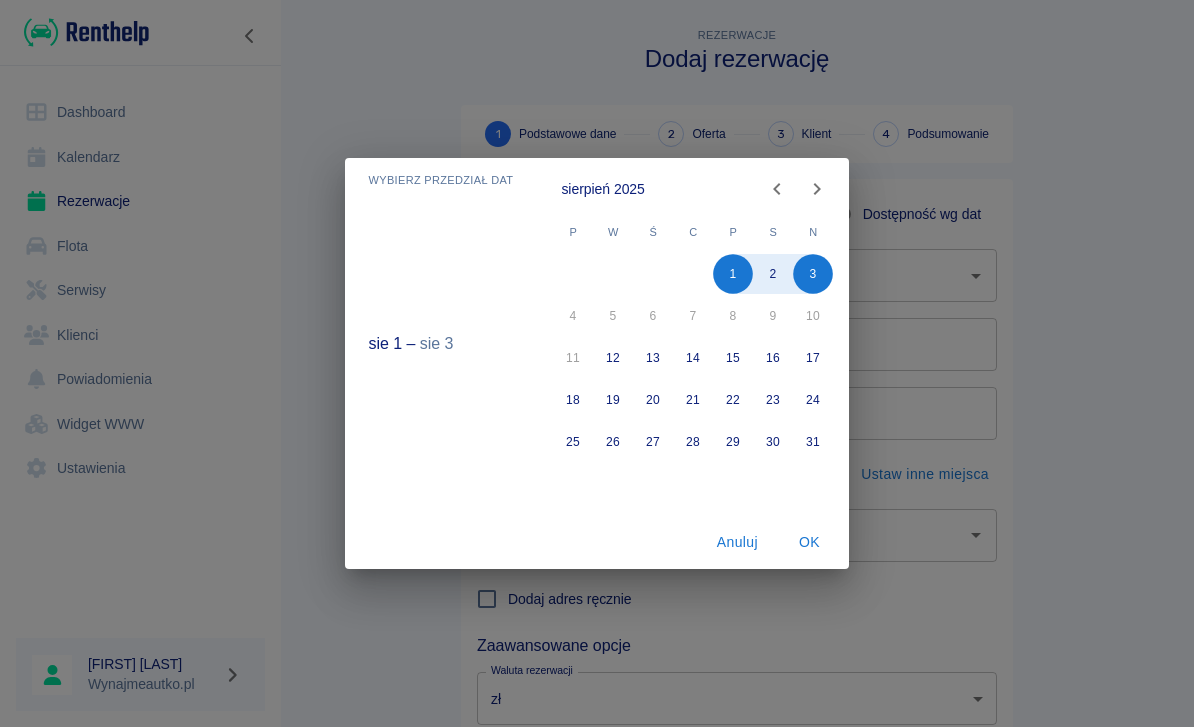click on "Anuluj" at bounding box center (737, 542) 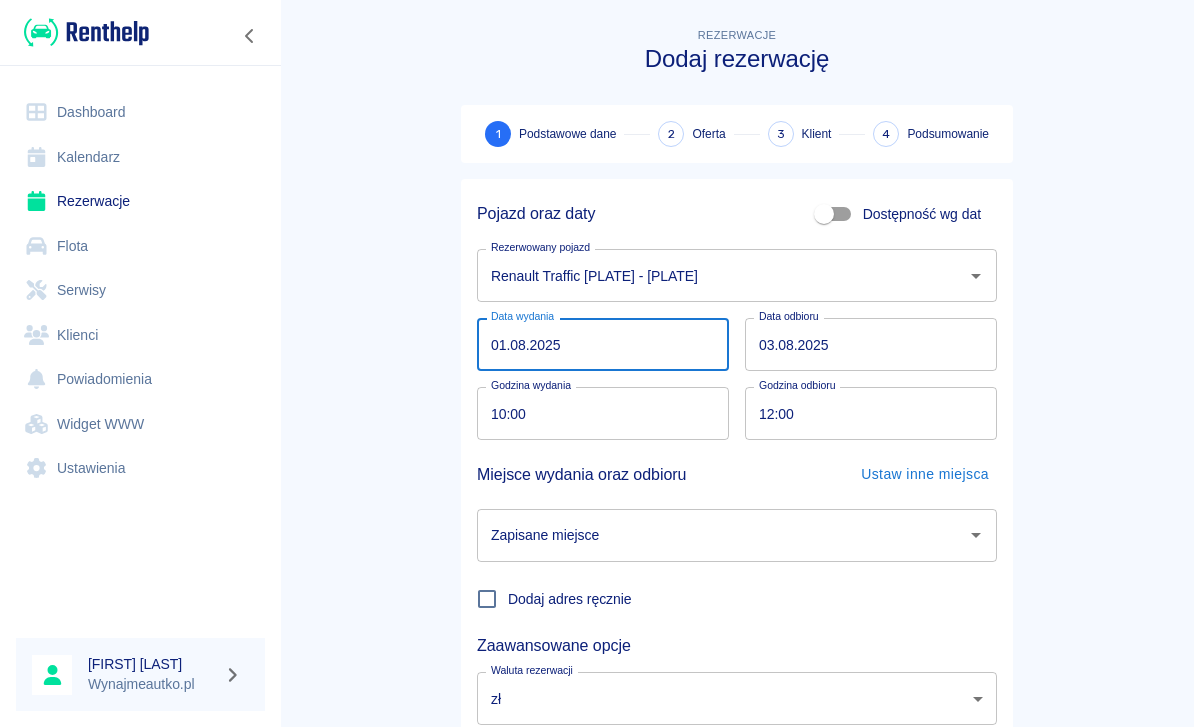 click on "Rezerwacje Dodaj rezerwację 1 Podstawowe dane 2 Oferta 3 Klient 4 Podsumowanie Pojazd oraz daty Dostępność wg dat Rezerwowany pojazd Renault Traffic [PLATE] Rezerwowany pojazd Data wydania 01.[MM].[YYYY] Data wydania Data odbioru 03.[MM].[YYYY] Data odbioru Godzina wydania 10:00 Godzina wydania Godzina odbioru 12:00 Godzina odbioru Miejsce wydania oraz odbioru Ustaw inne miejsca Zapisane miejsce Zapisane miejsce Dodaj adres ręcznie Zaawansowane opcje Waluta rezerwacji zł PLN Waluta rezerwacji Następny krok" at bounding box center [737, 417] 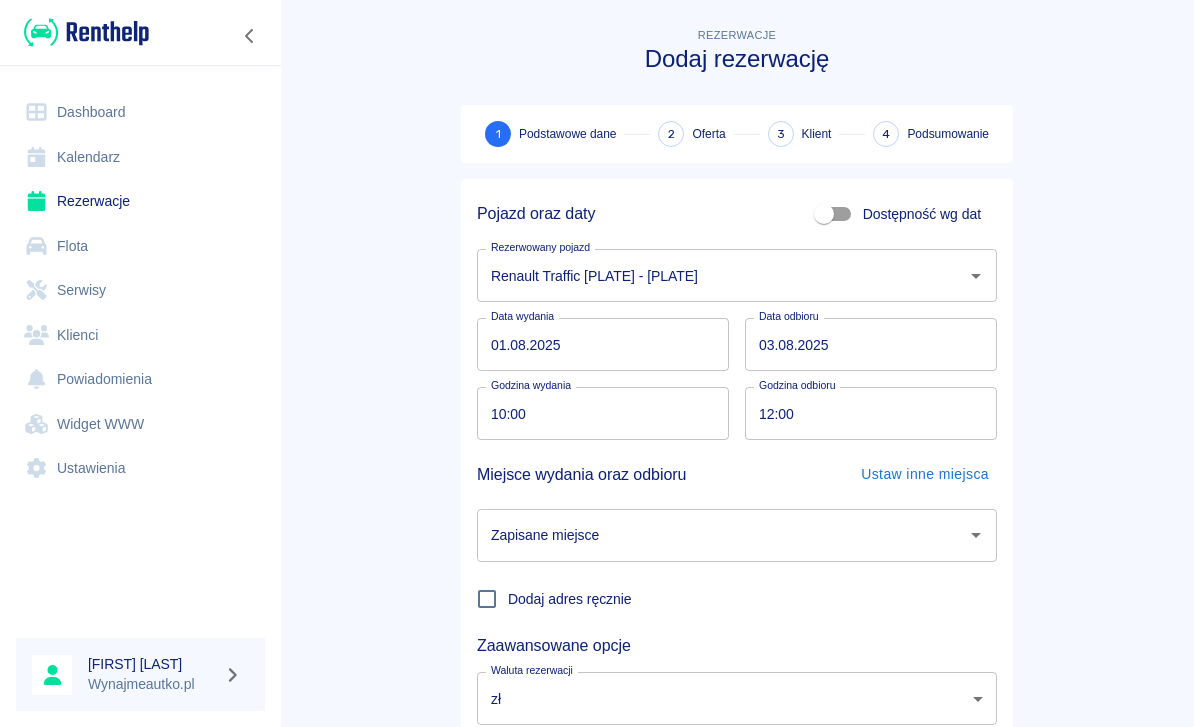 click on "01.08.2025" at bounding box center (603, 344) 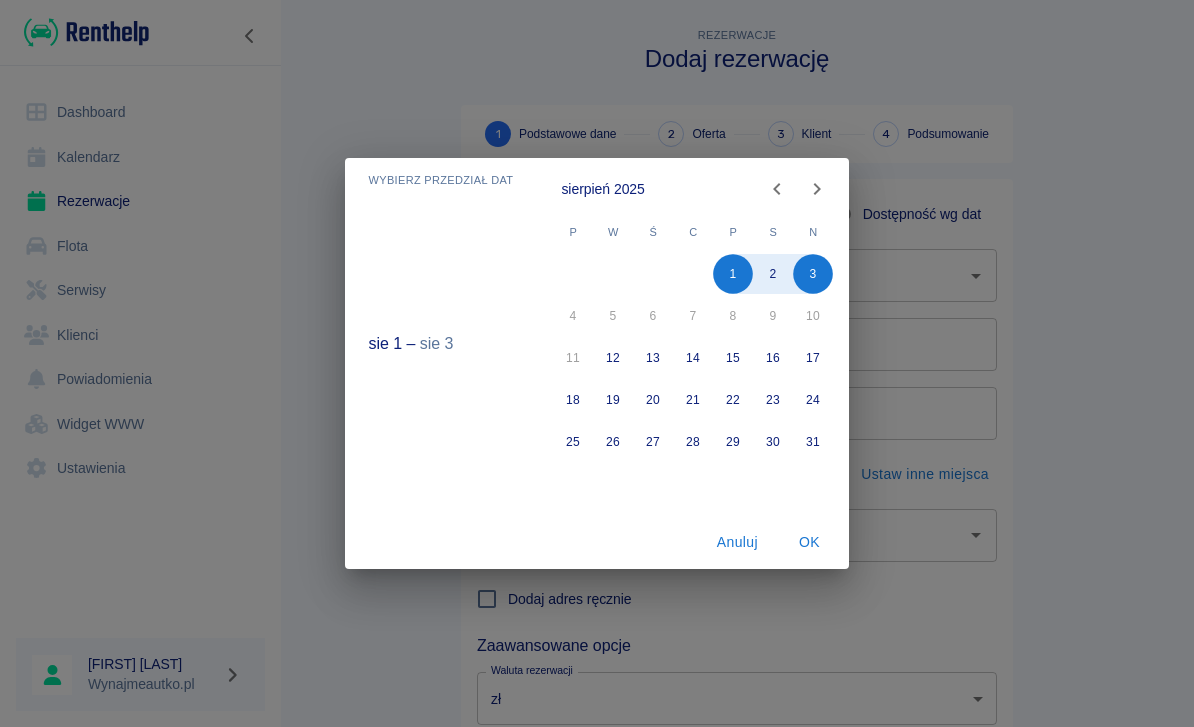 click on "Anuluj" at bounding box center (737, 542) 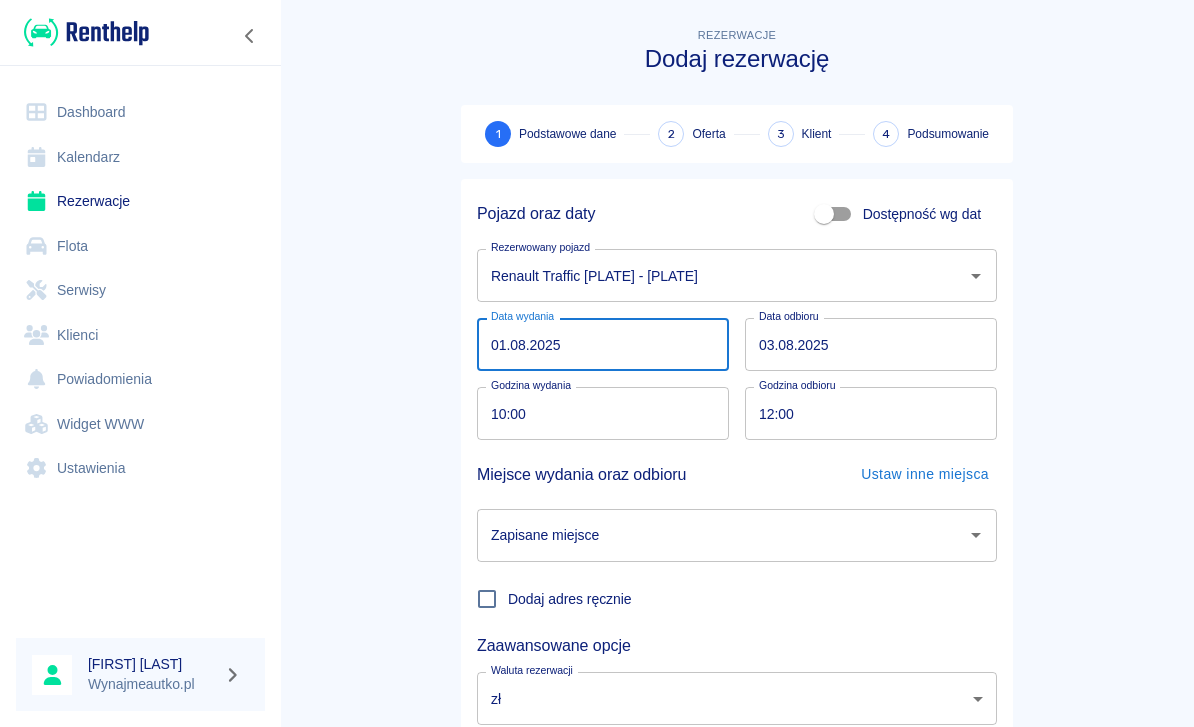 click on "12:00" at bounding box center (864, 413) 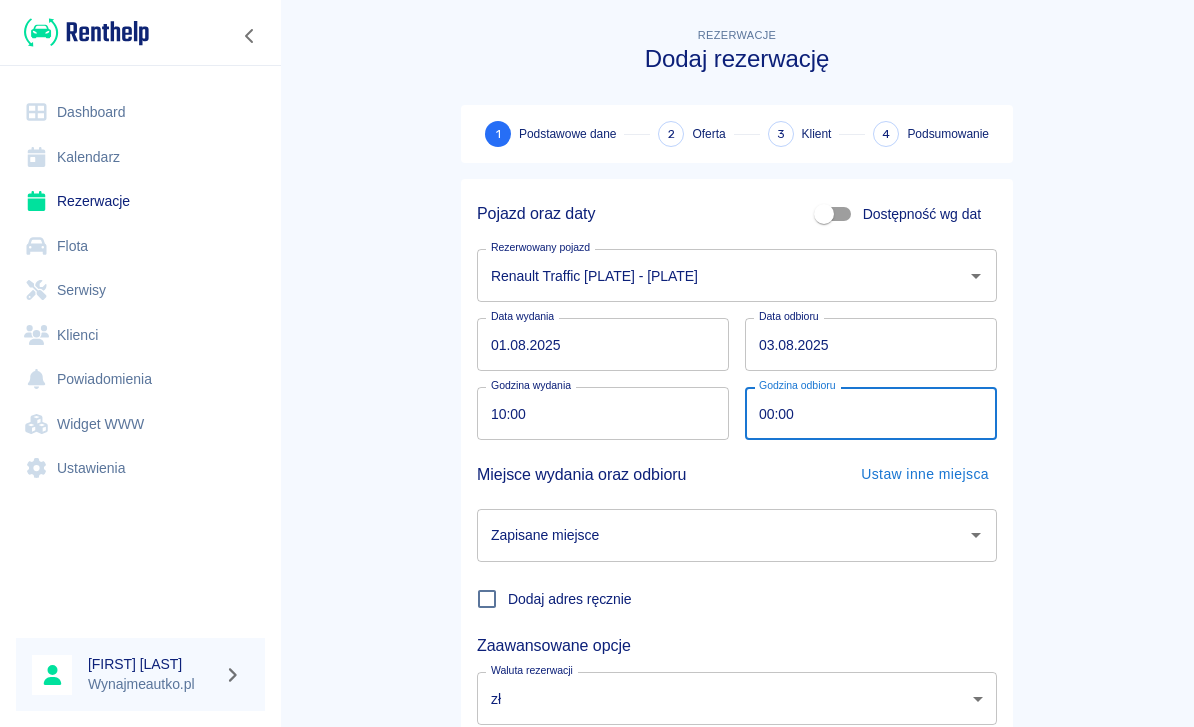 type on "09:00" 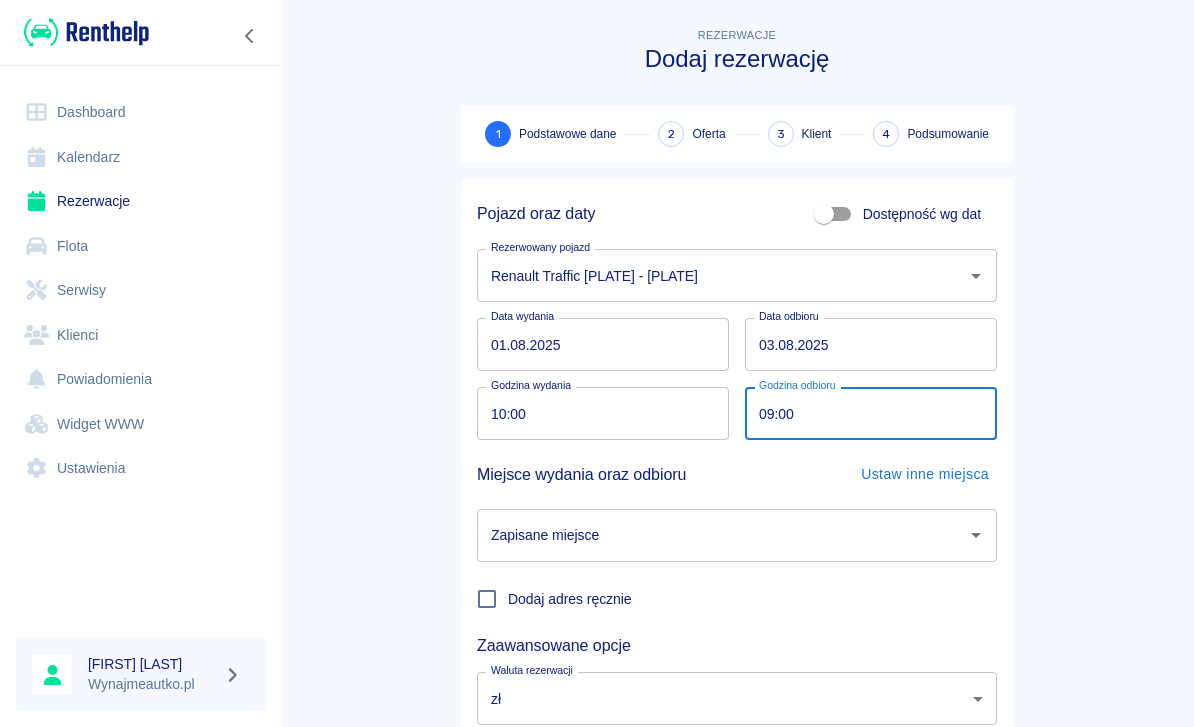 click on "Rezerwacje Dodaj rezerwację 1 Podstawowe dane 2 Oferta 3 Klient 4 Podsumowanie Pojazd oraz daty Dostępność wg dat Rezerwowany pojazd Renault Traffic [PLATE] Rezerwowany pojazd Data wydania 01.[MM].[YYYY] Data wydania Data odbioru 03.[MM].[YYYY] Data odbioru Godzina wydania 10:00 Godzina wydania Godzina odbioru 09:00 Godzina odbioru Miejsce wydania oraz odbioru Ustaw inne miejsca Zapisane miejsce Zapisane miejsce Dodaj adres ręcznie Zaawansowane opcje Waluta rezerwacji zł PLN Waluta rezerwacji Następny krok" at bounding box center [737, 417] 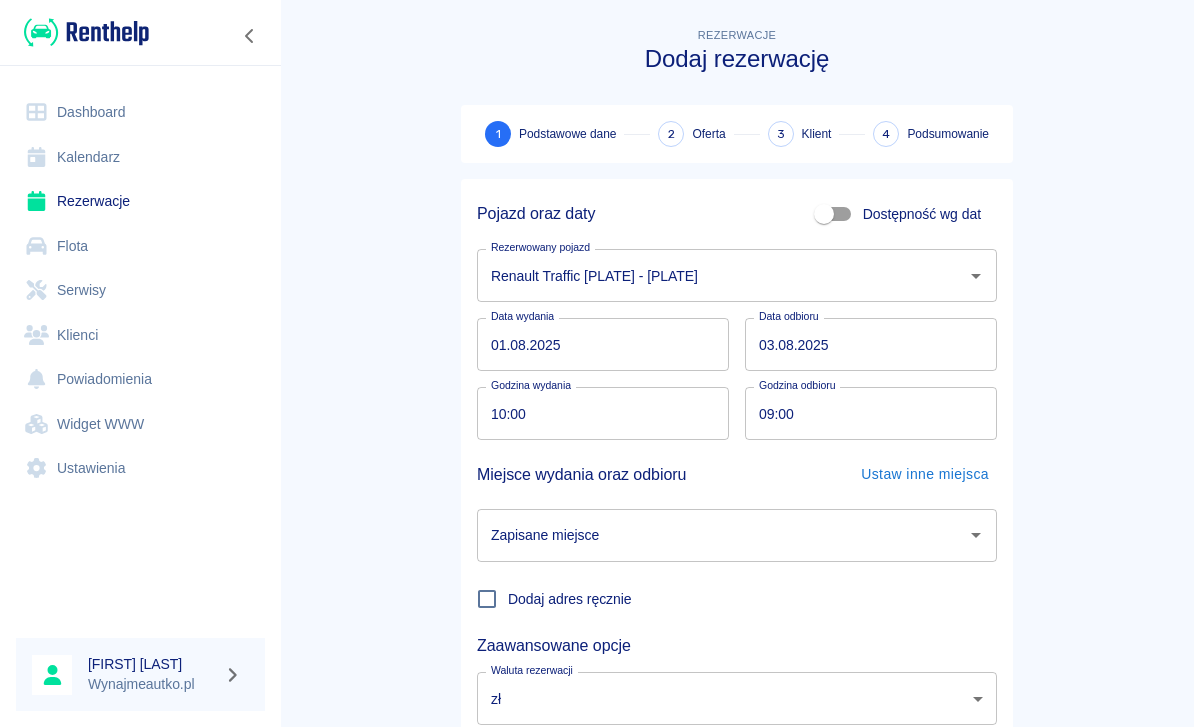 click on "Zapisane miejsce Zapisane miejsce" at bounding box center (737, 535) 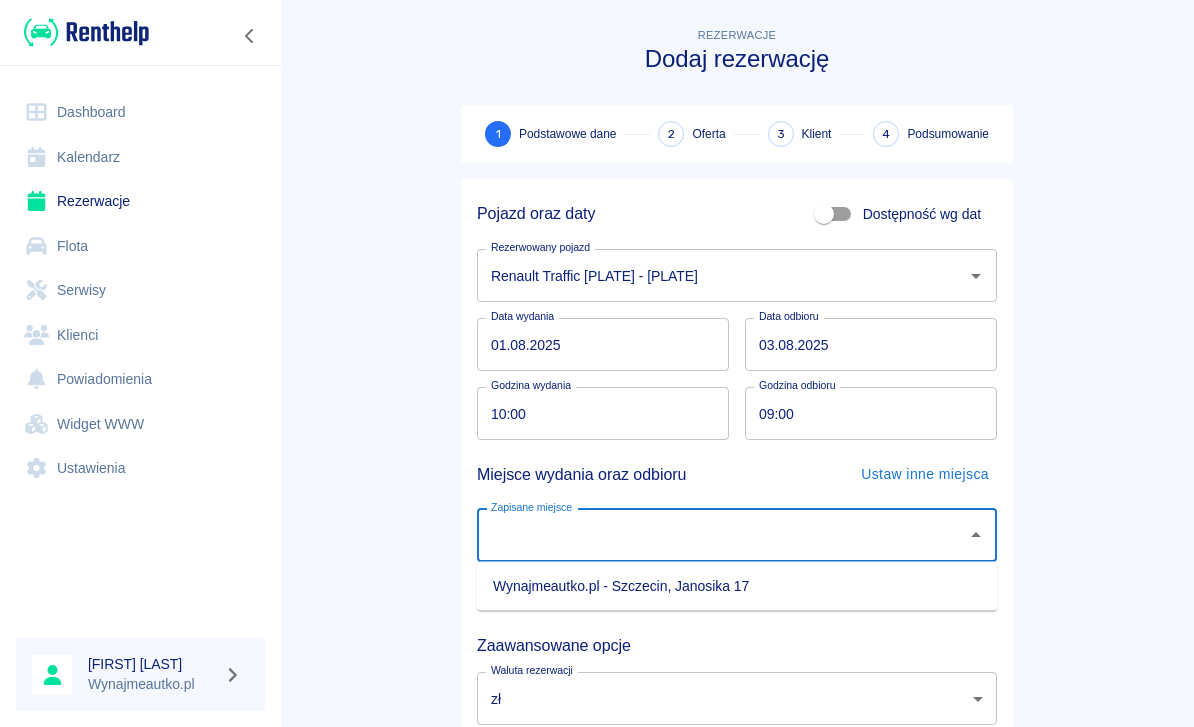 click on "Wynajmeautko.pl - Szczecin, Janosika 17" at bounding box center (737, 586) 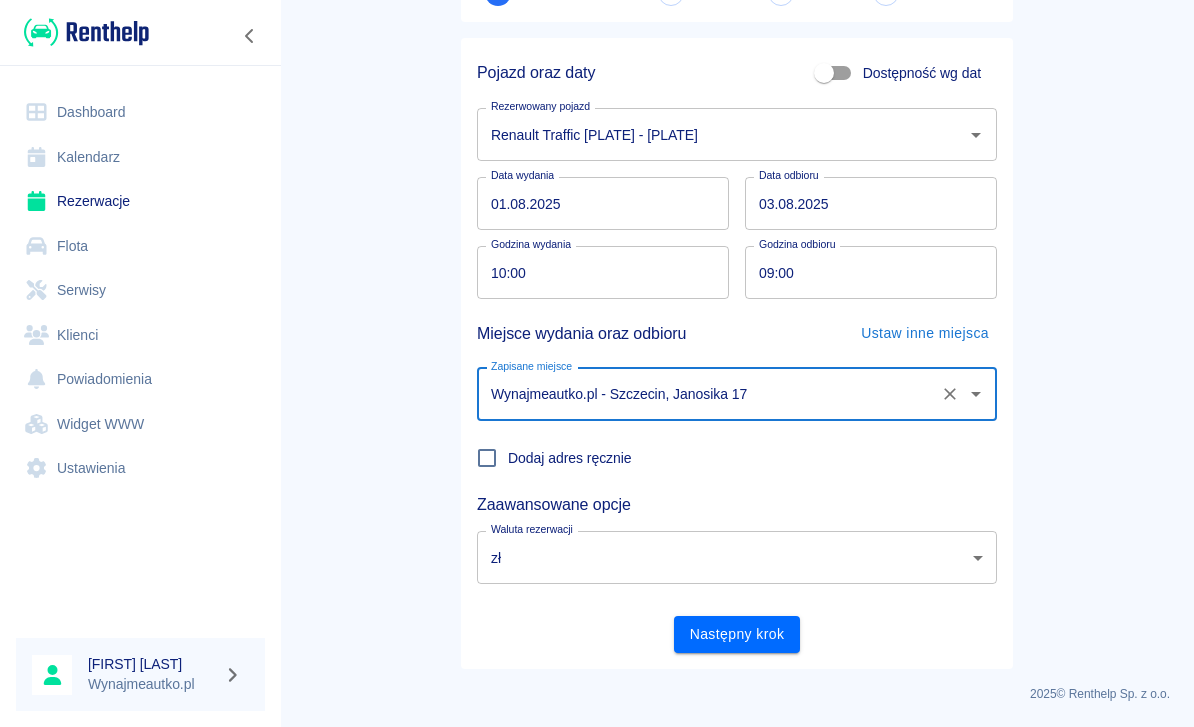 scroll, scrollTop: 140, scrollLeft: 0, axis: vertical 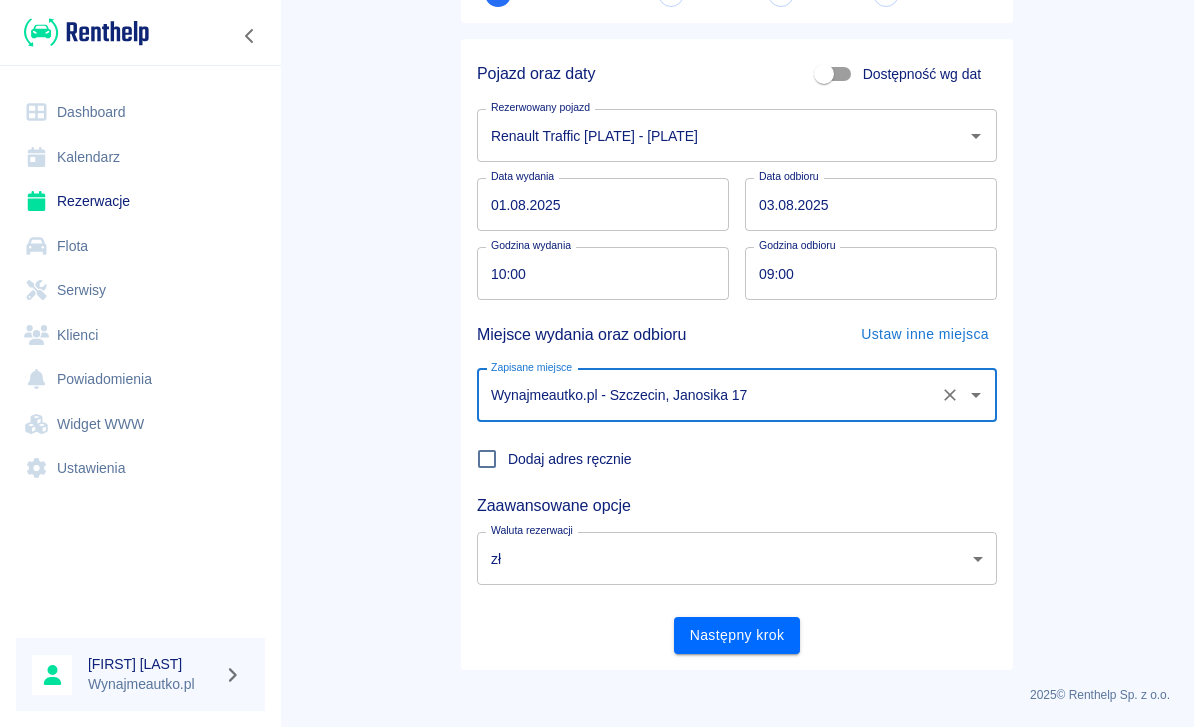 click on "Następny krok" at bounding box center (737, 635) 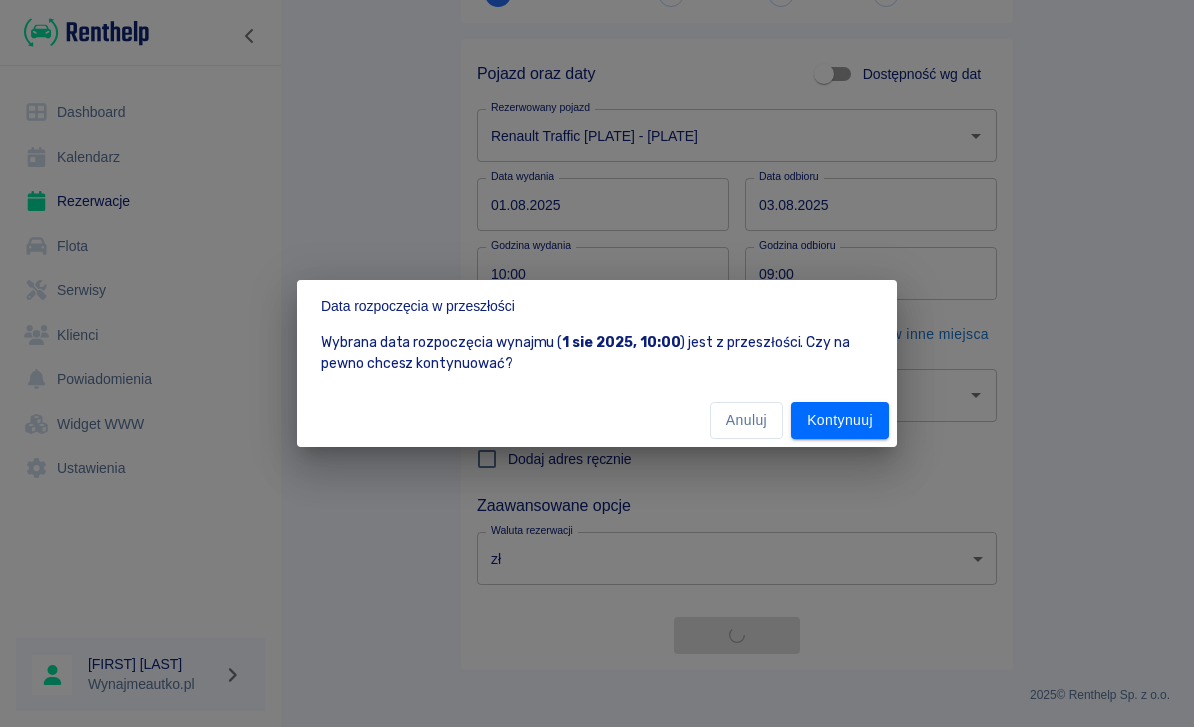 click on "Anuluj" at bounding box center (746, 420) 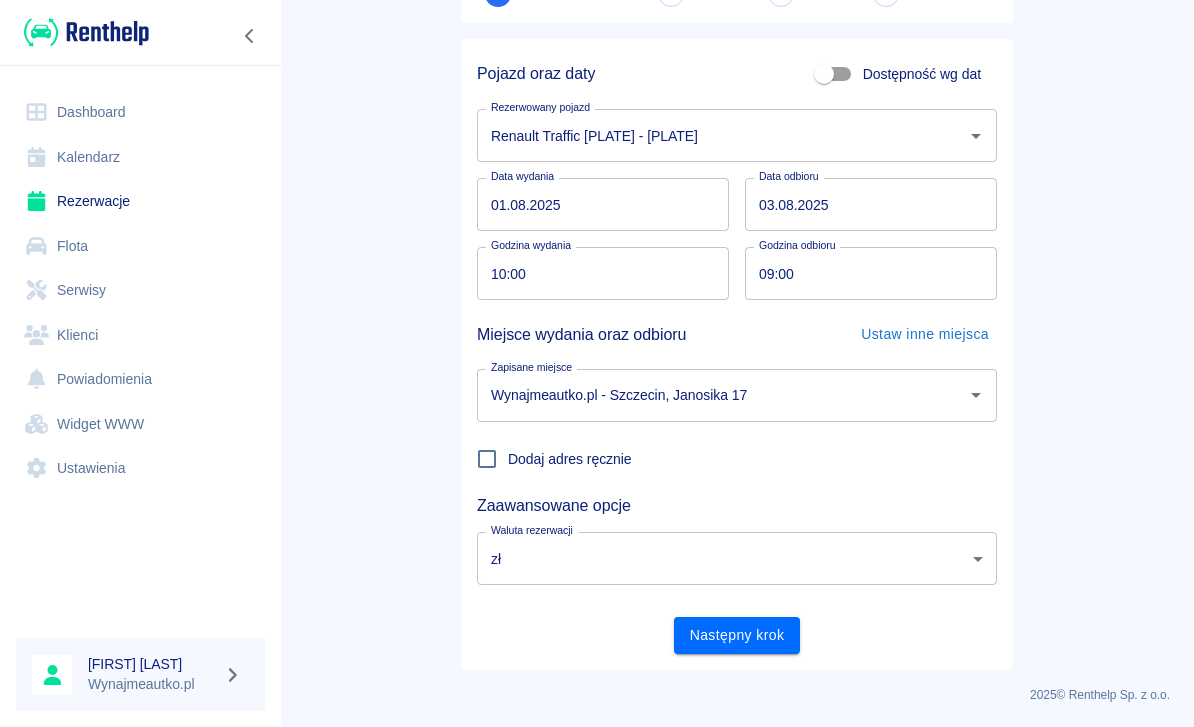 click on "10:00" at bounding box center [596, 273] 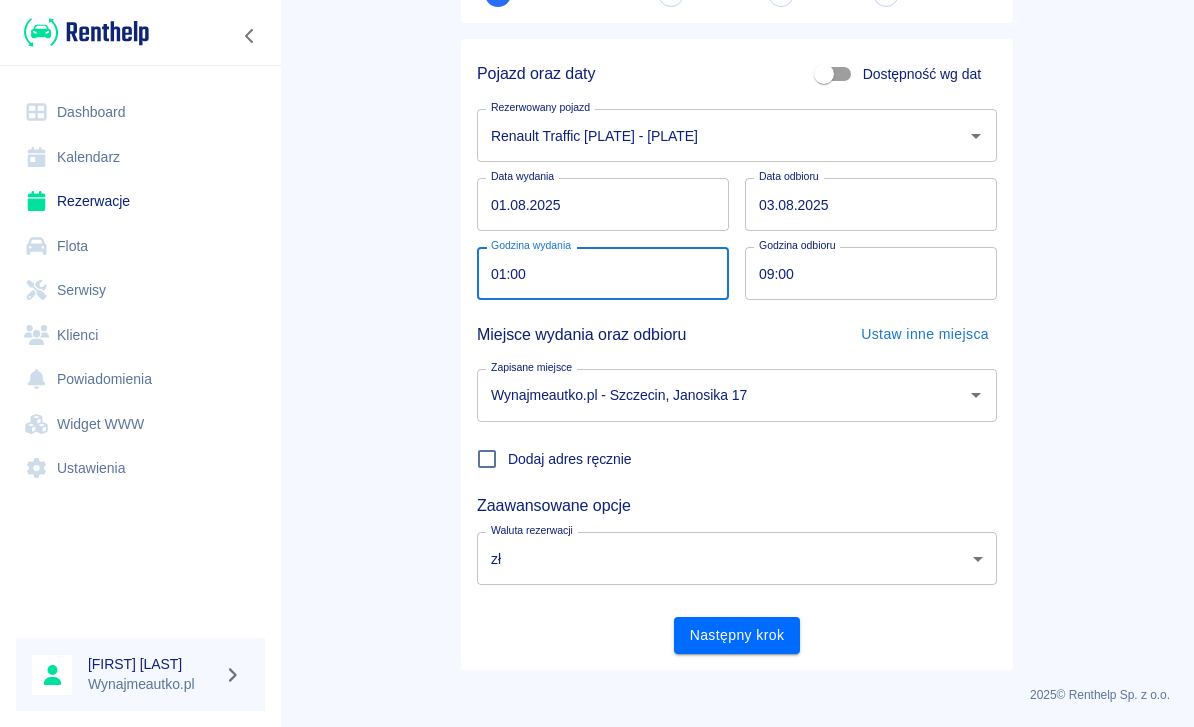 type on "18:00" 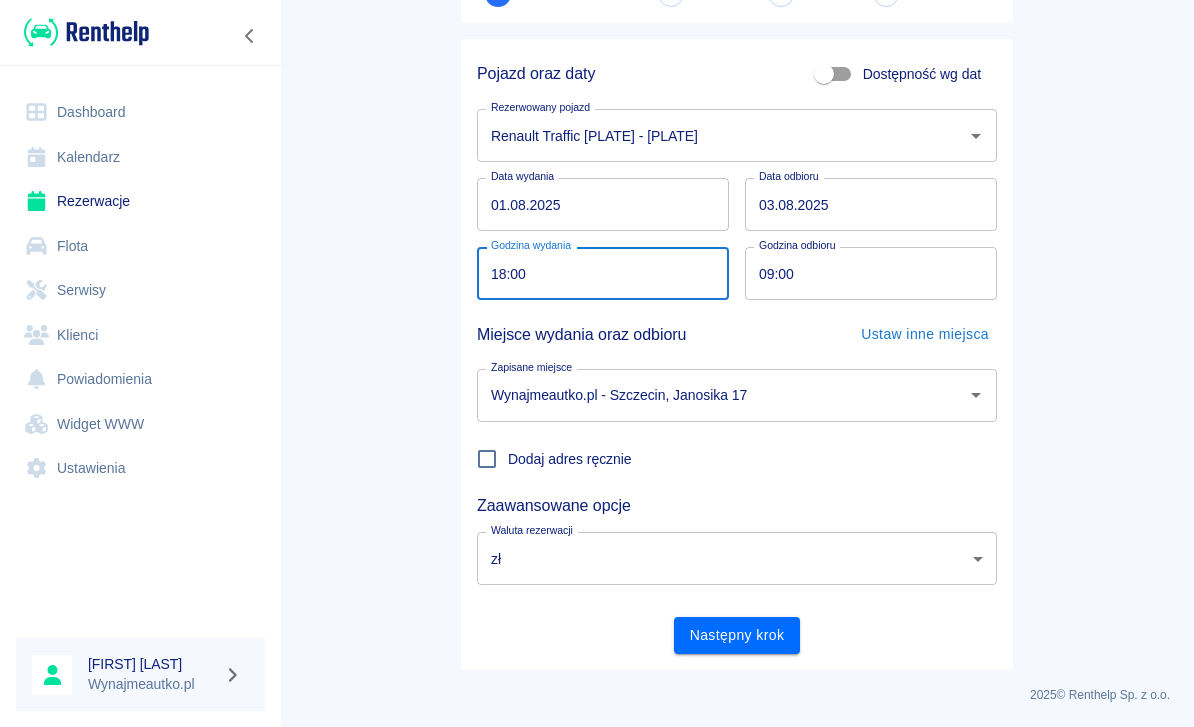click on "Rezerwacje Dodaj rezerwację 1 Podstawowe dane 2 Oferta 3 Klient 4 Podsumowanie Pojazd oraz daty Dostępność wg dat Rezerwowany pojazd Renault Traffic [PLATE] Rezerwowany pojazd Data wydania 01.[MM].[YYYY] Data wydania Data odbioru 03.[MM].[YYYY] Data odbioru Godzina wydania 18:00 Godzina wydania Godzina odbioru 09:00 Godzina odbioru Miejsce wydania oraz odbioru Ustaw inne miejsca Zapisane miejsce Wynajmeautko.pl - Szczecin, Janosika 17 Zapisane miejsce Dodaj adres ręcznie Zaawansowane opcje Waluta rezerwacji zł PLN Waluta rezerwacji Następny krok" at bounding box center (737, 277) 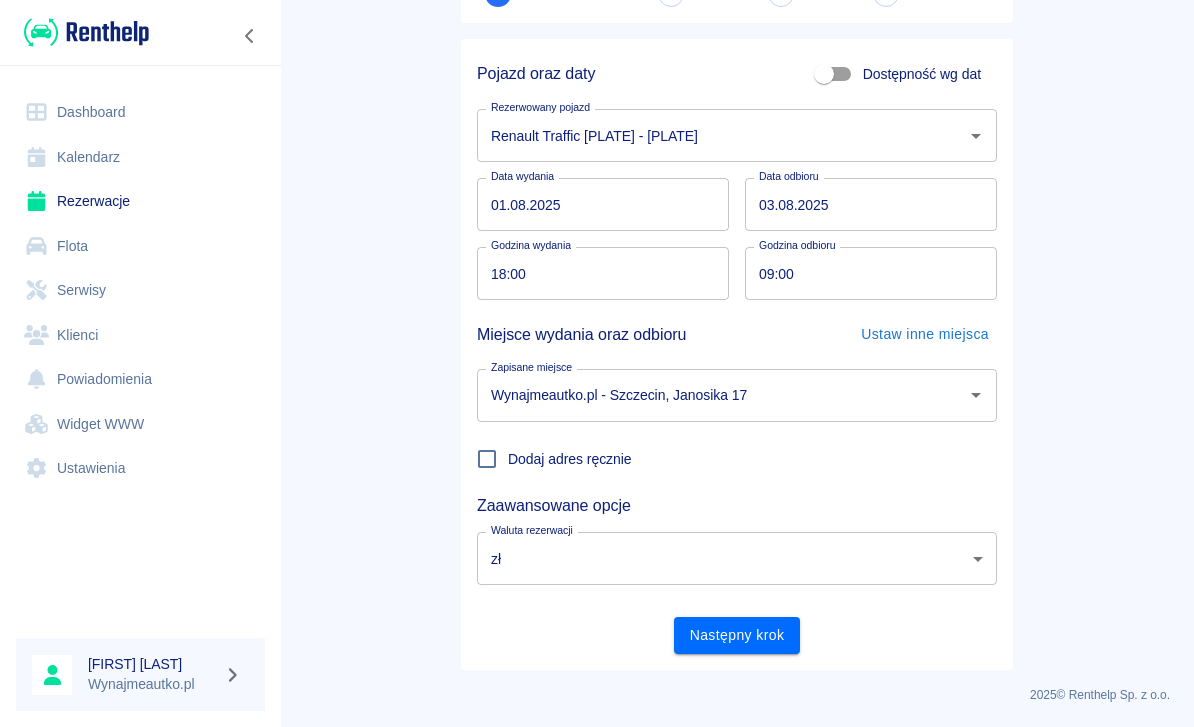 click on "Następny krok" at bounding box center (737, 635) 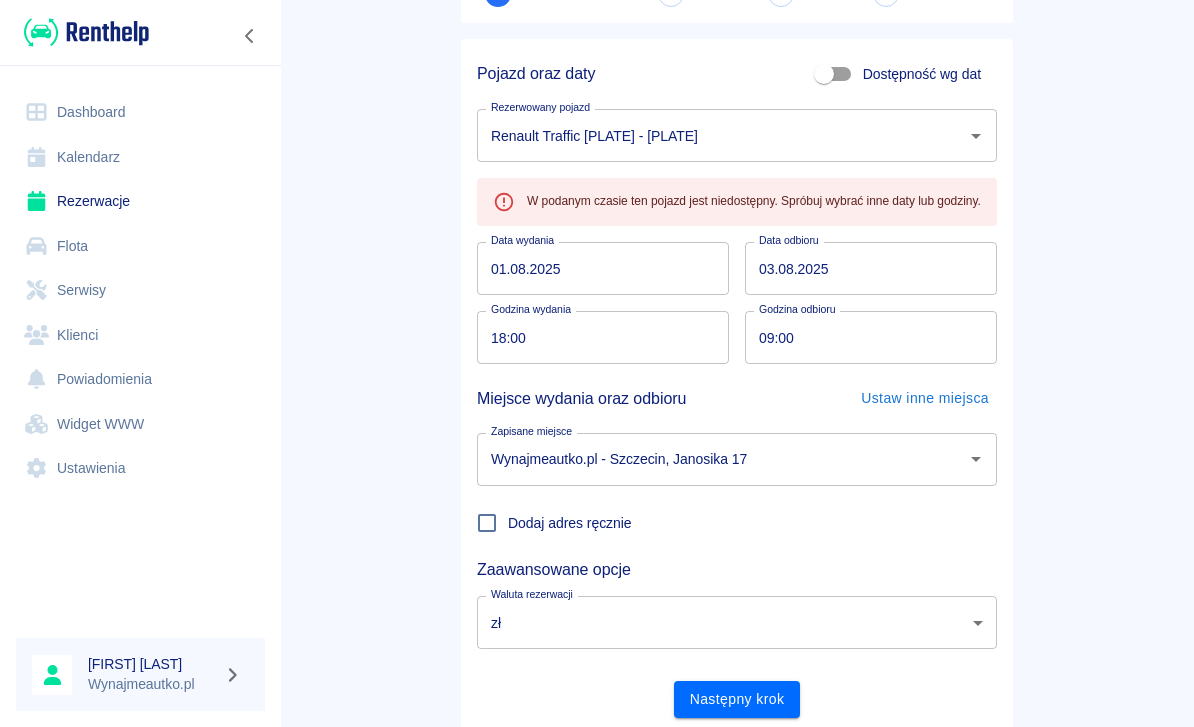 click on "01.08.2025" at bounding box center (603, 268) 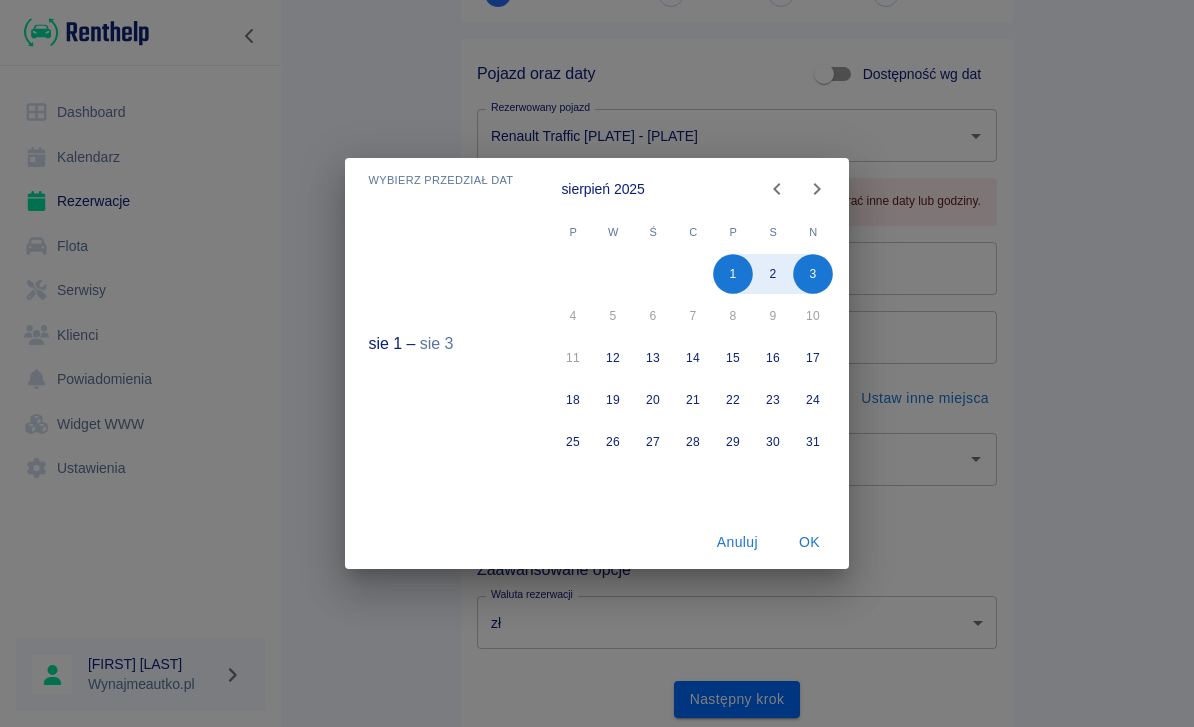 click on "Anuluj" at bounding box center (737, 542) 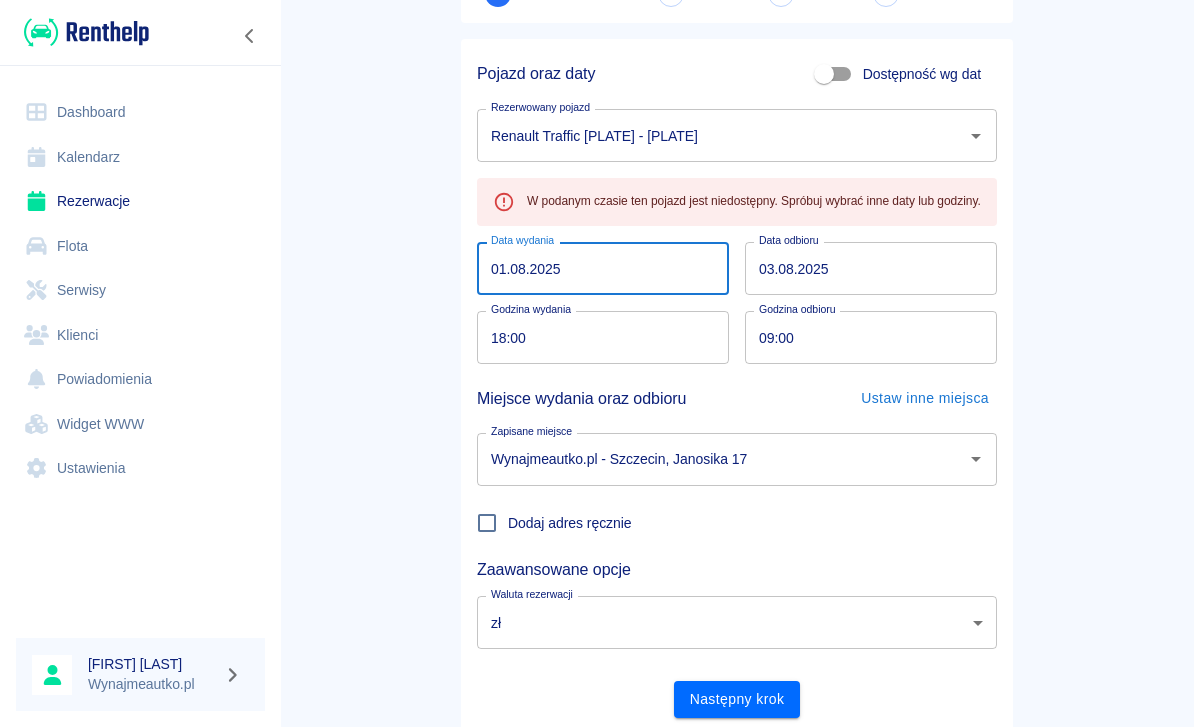 click on "01.08.2025" at bounding box center [603, 268] 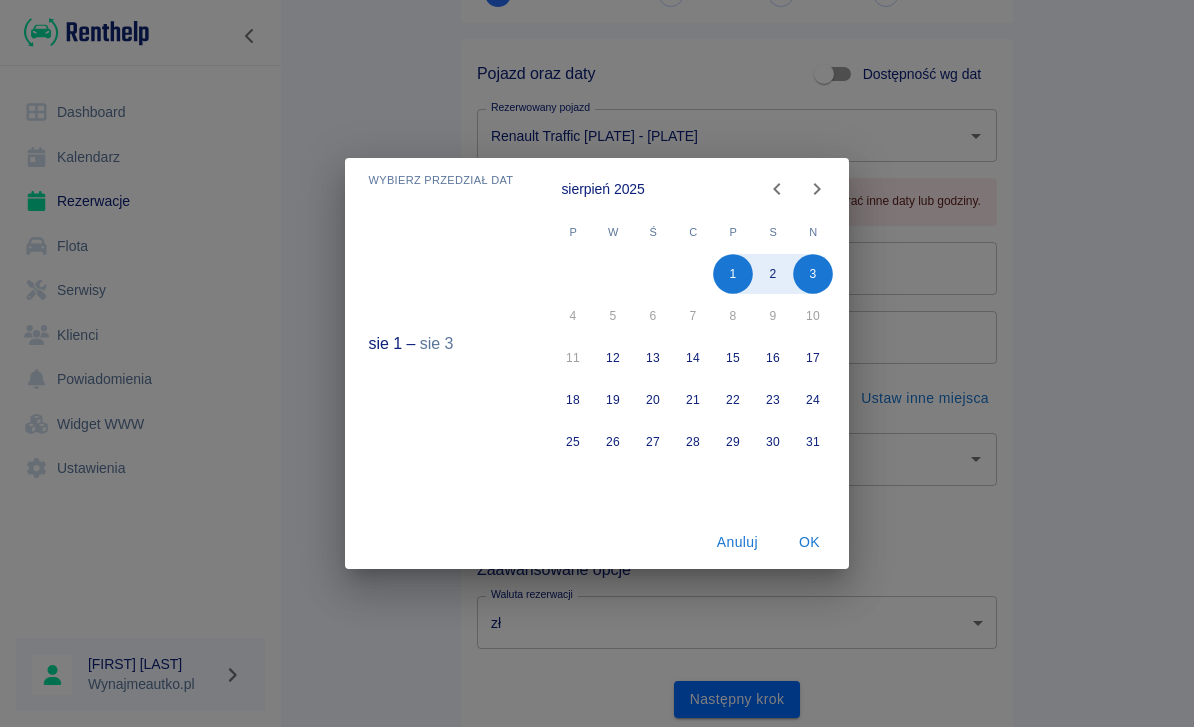 click on "Anuluj" at bounding box center [737, 542] 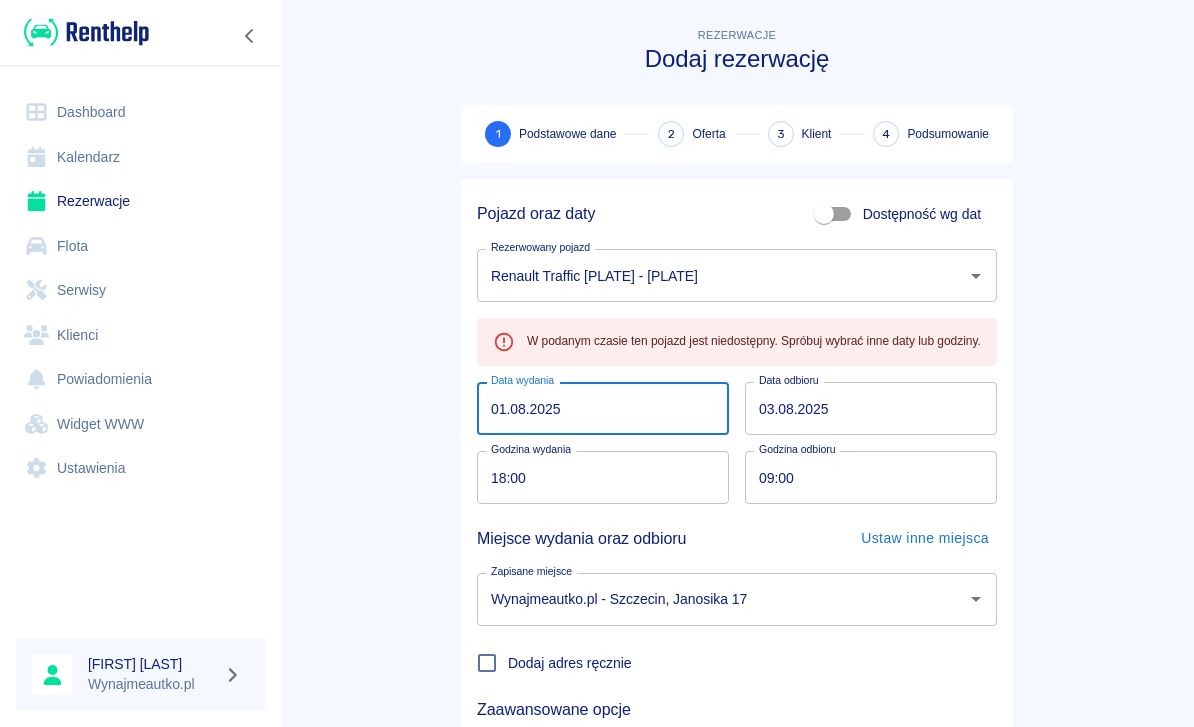scroll, scrollTop: 0, scrollLeft: 0, axis: both 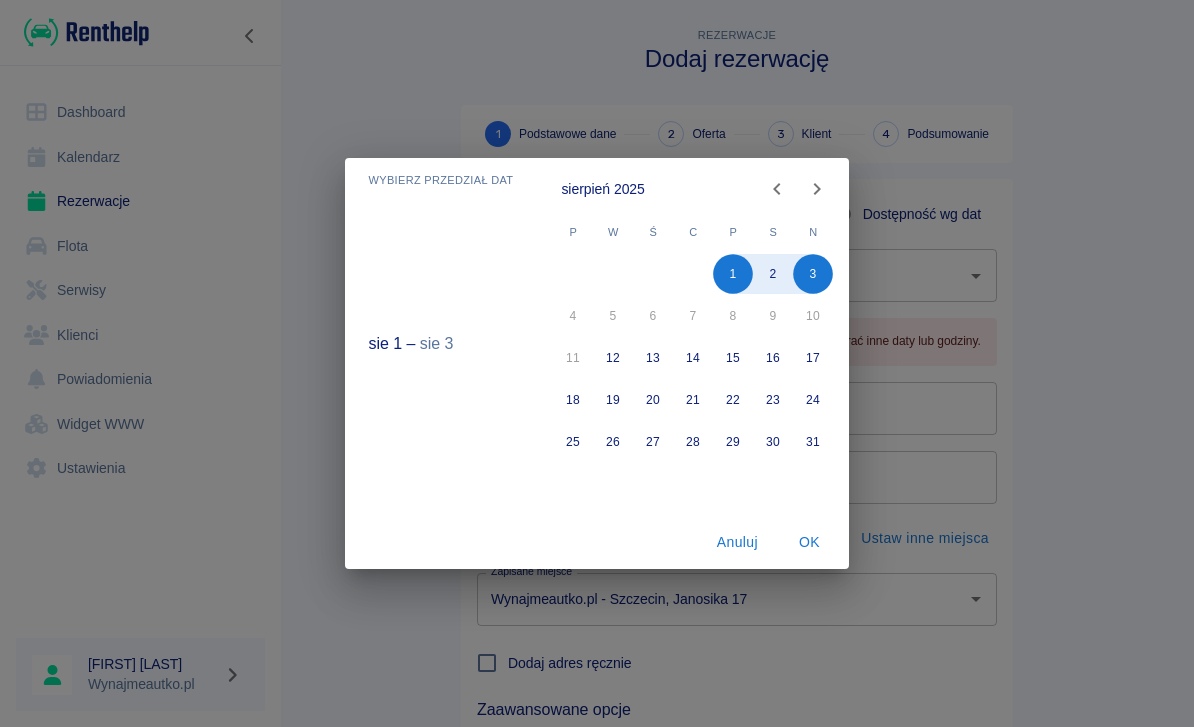 click on "Anuluj" at bounding box center [737, 542] 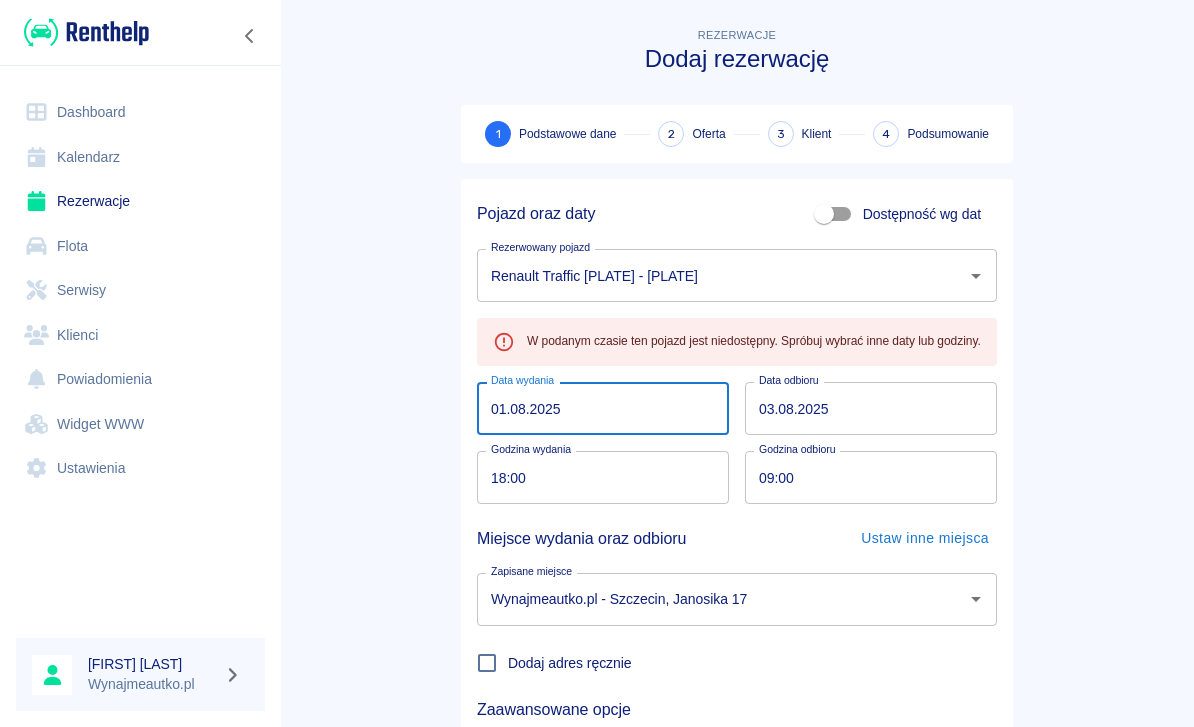 click on "01.08.2025" at bounding box center (603, 408) 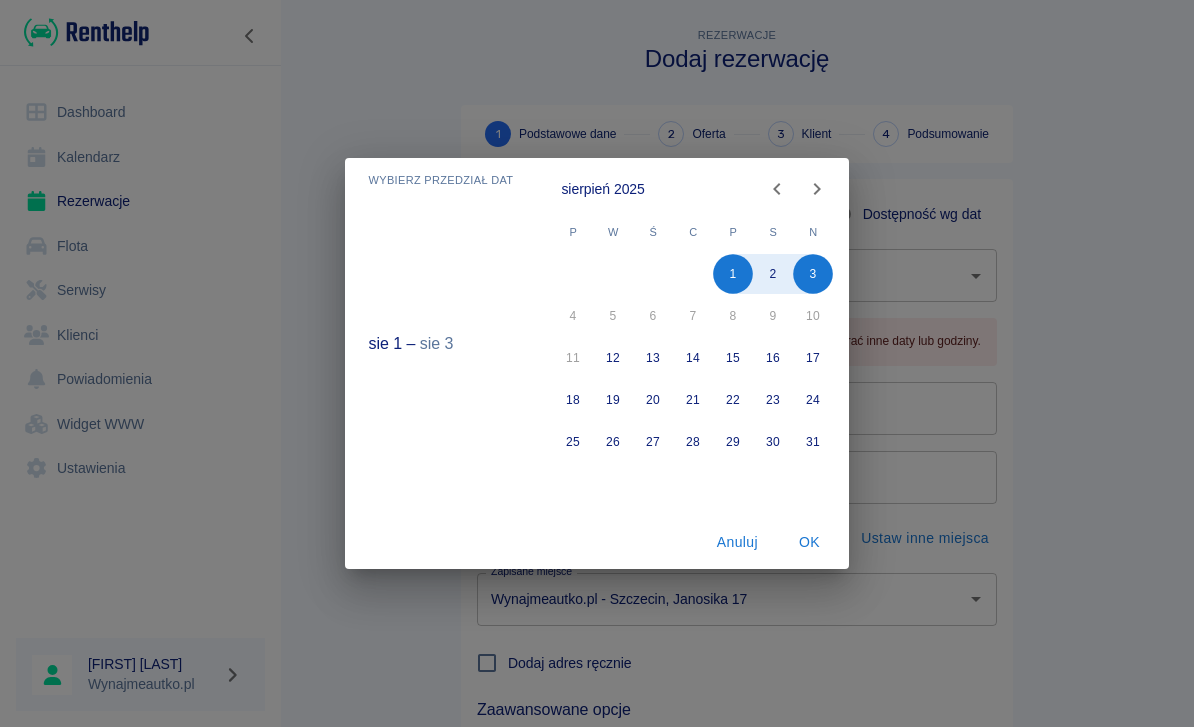 click on "Anuluj" at bounding box center [737, 542] 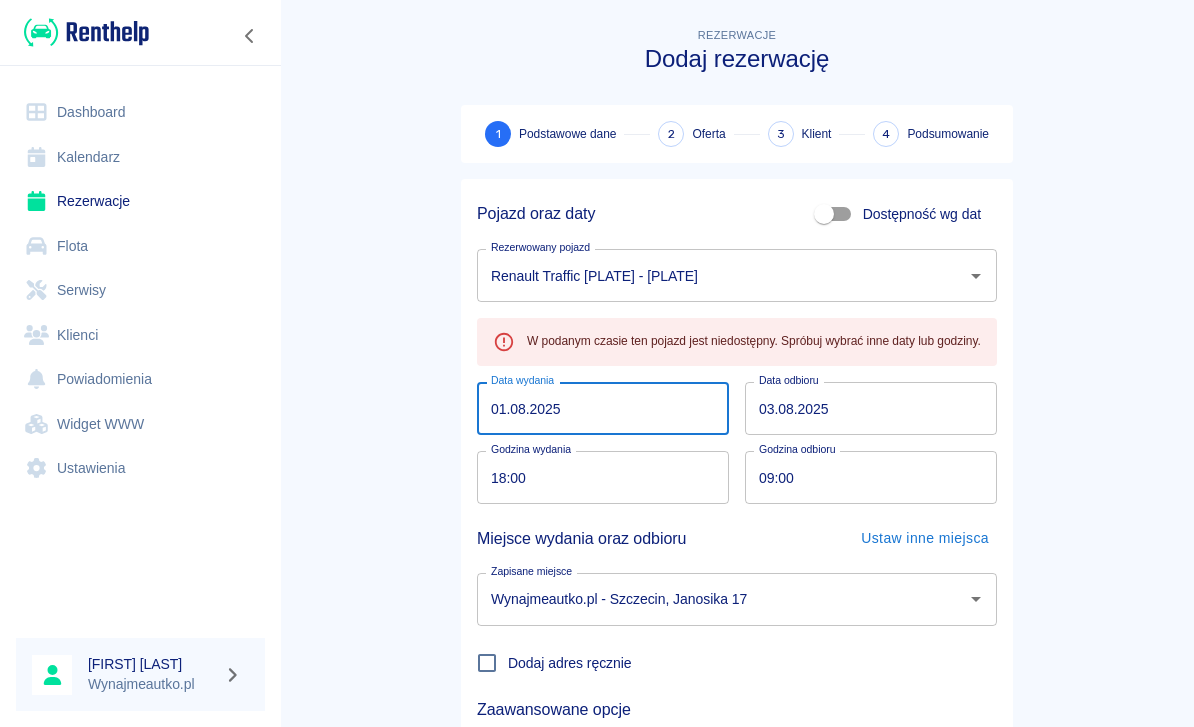 click on "01.08.2025" at bounding box center [603, 408] 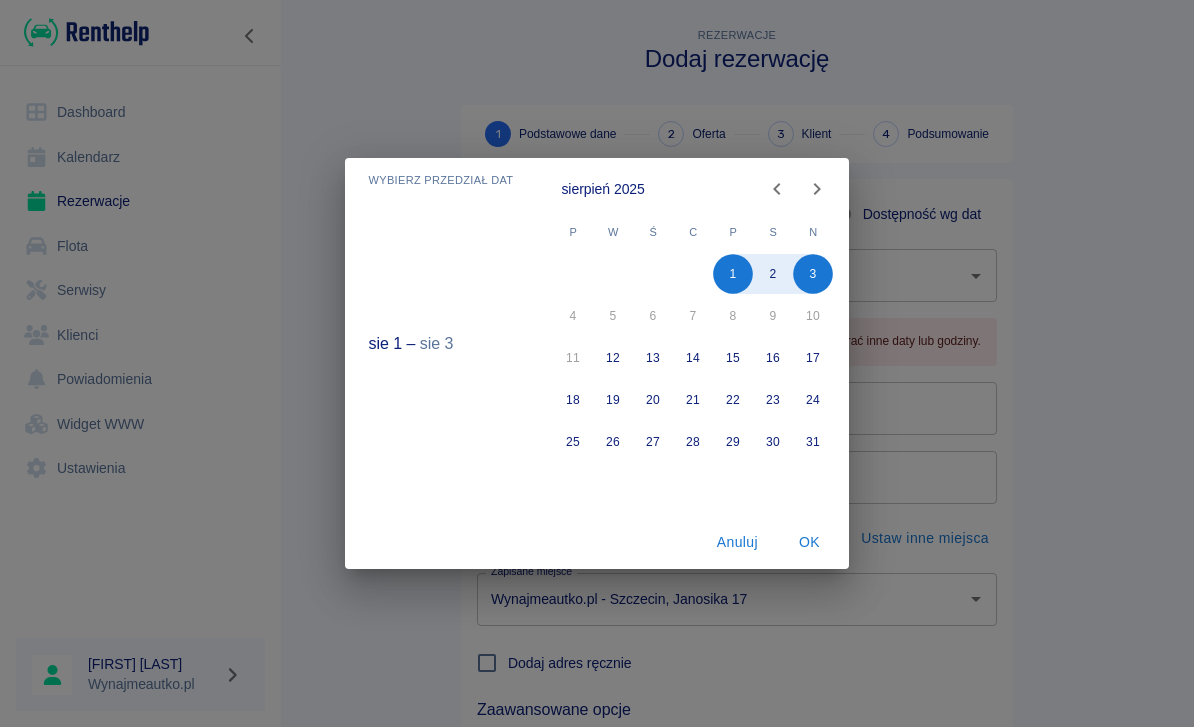 click on "Anuluj" at bounding box center (737, 542) 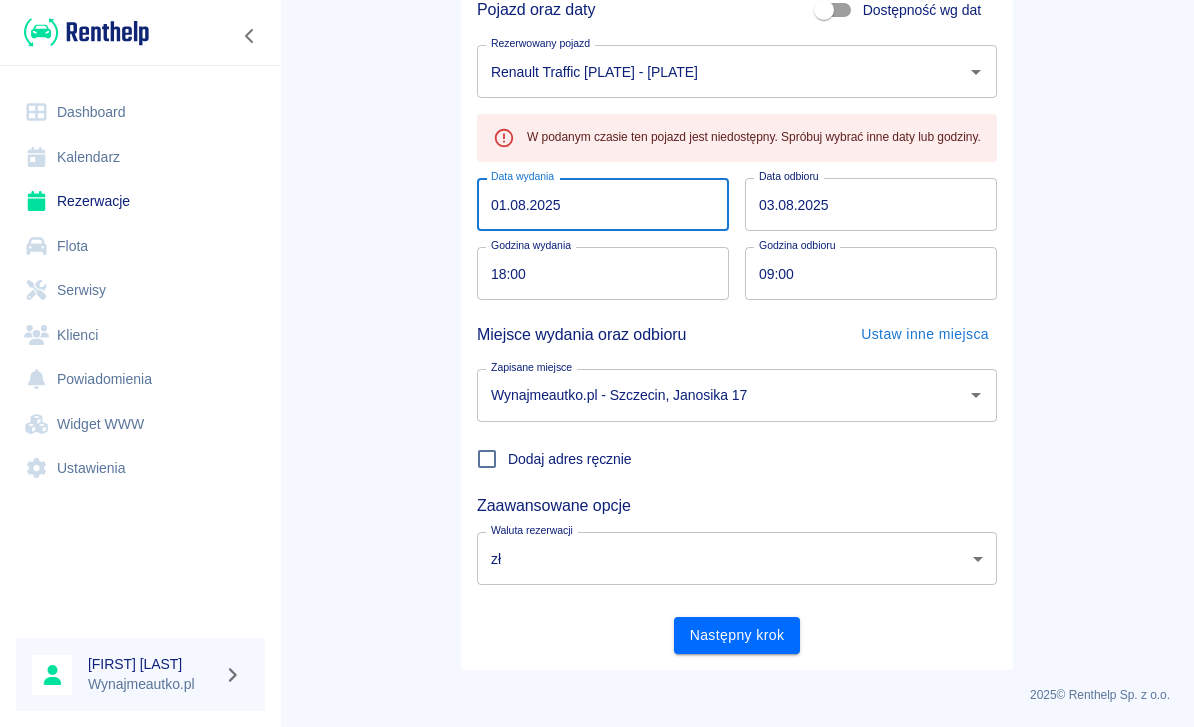 click on "Następny krok" at bounding box center [737, 635] 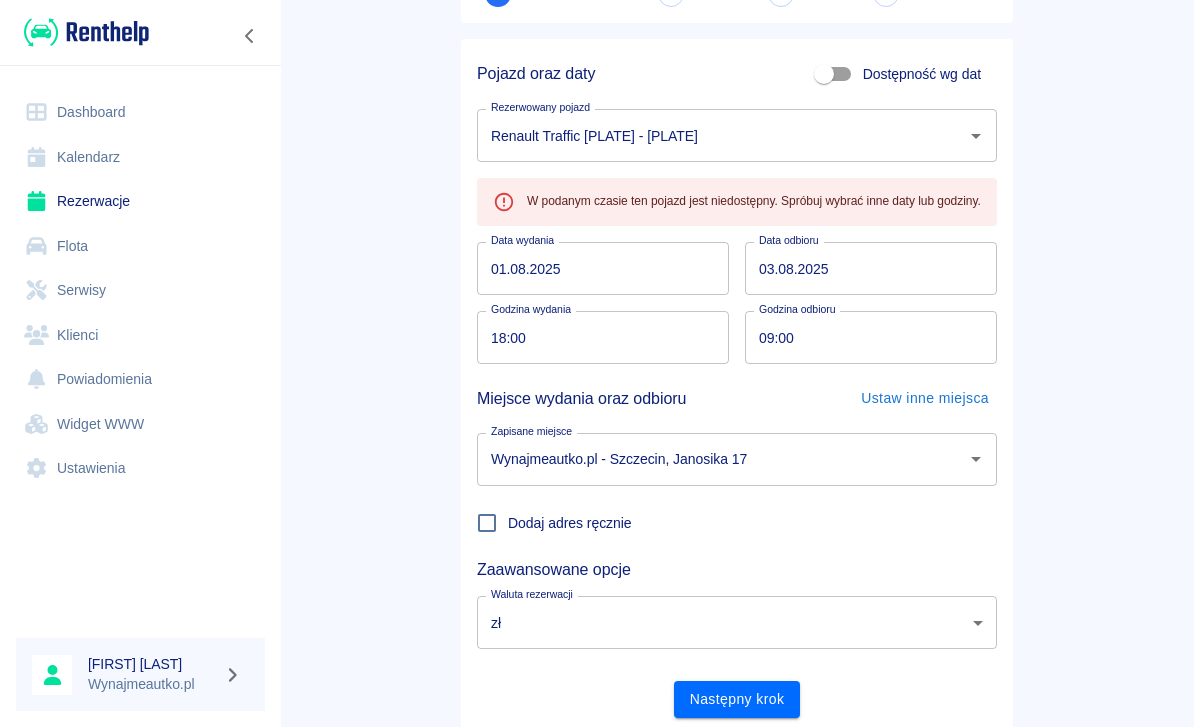 click on "Godzina wydania" at bounding box center (531, 309) 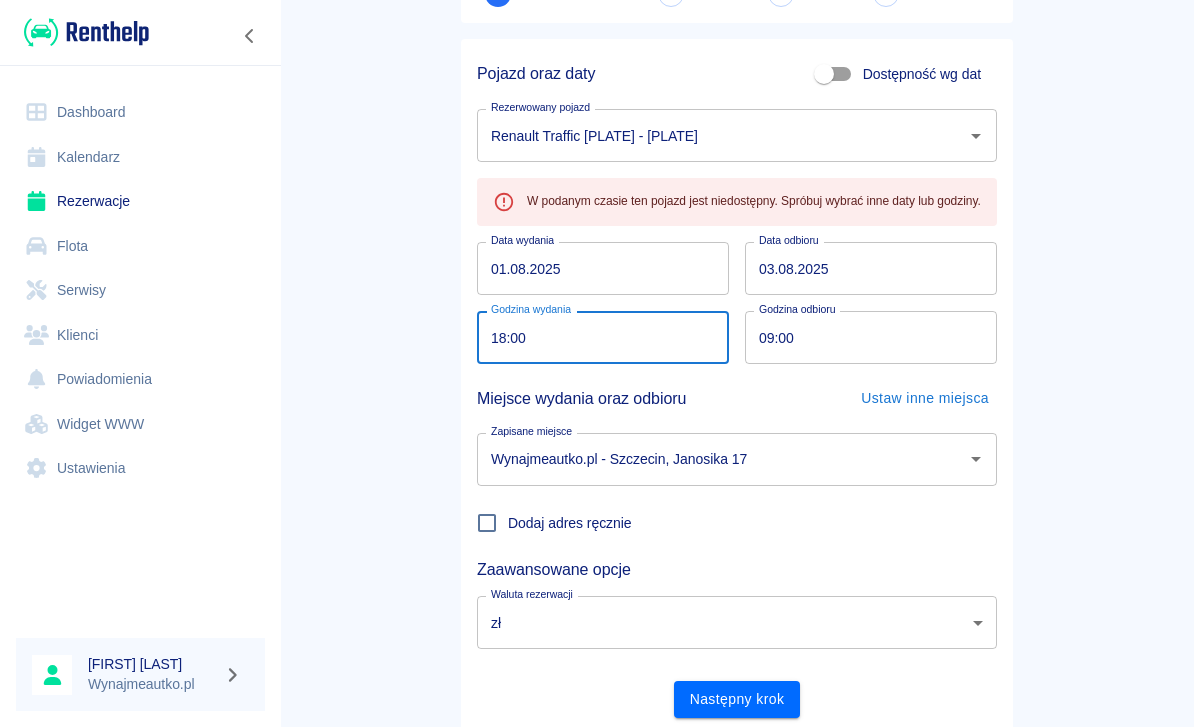 click on "01.08.2025" at bounding box center (603, 268) 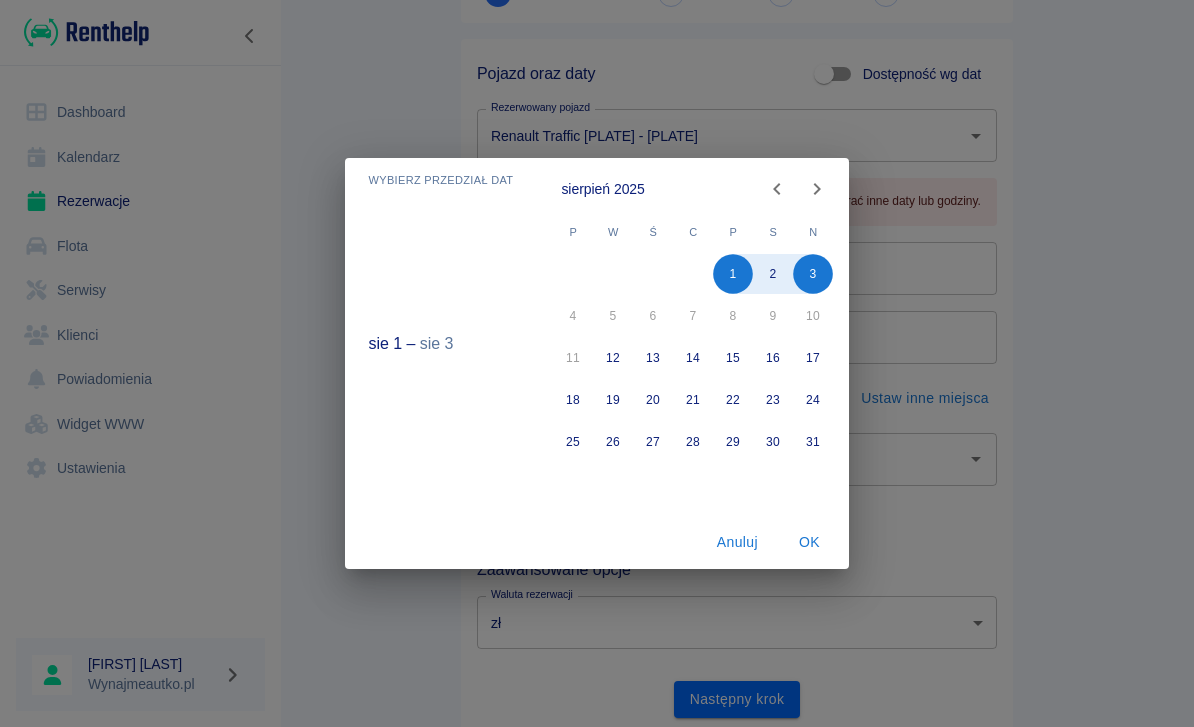 click on "Anuluj" at bounding box center [737, 542] 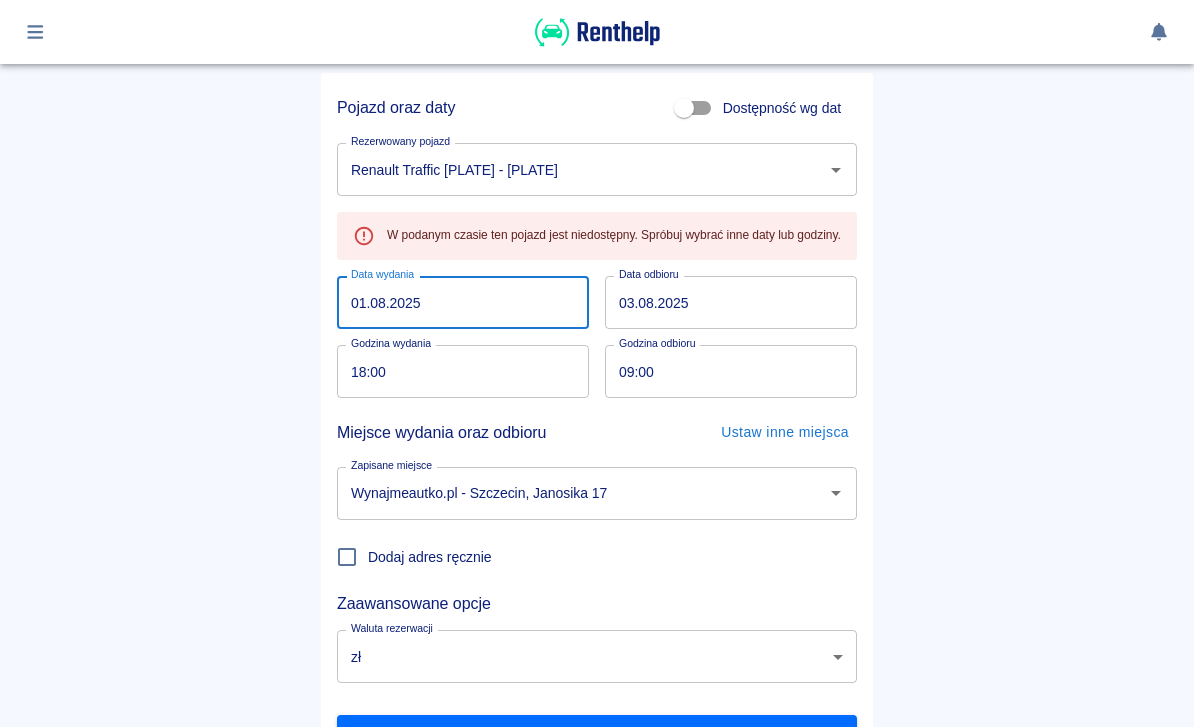 scroll, scrollTop: 0, scrollLeft: 0, axis: both 